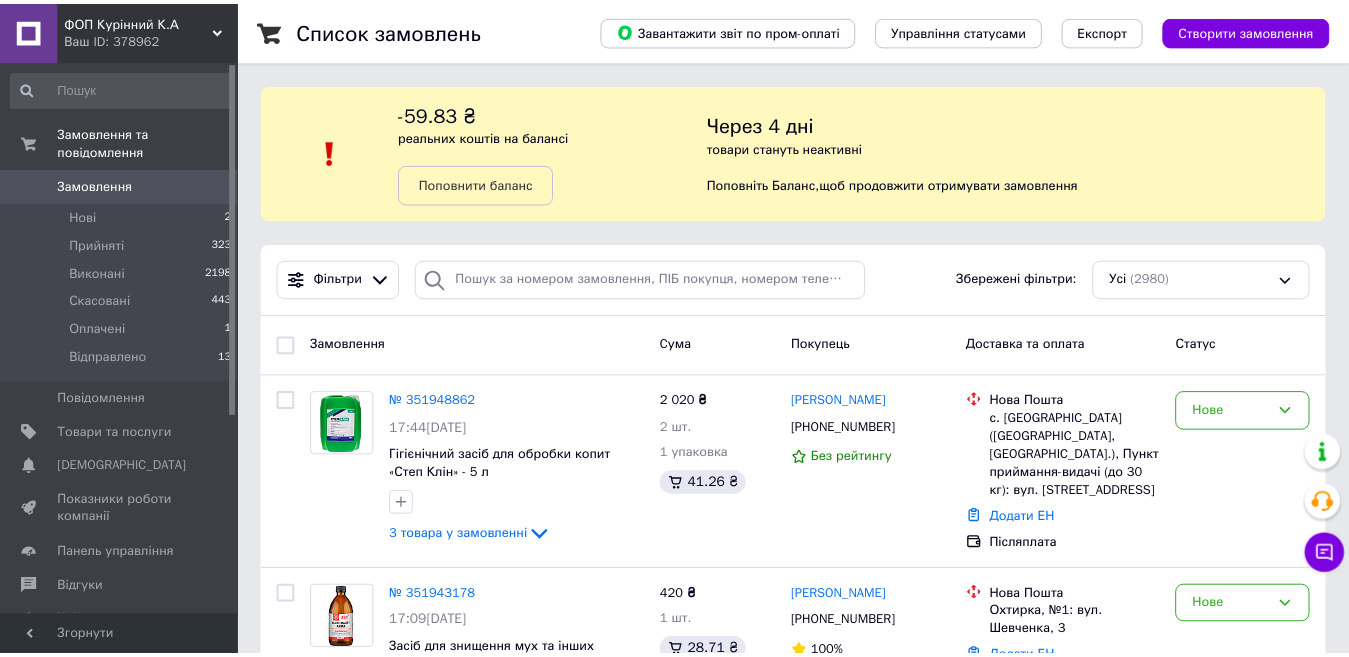 scroll, scrollTop: 0, scrollLeft: 0, axis: both 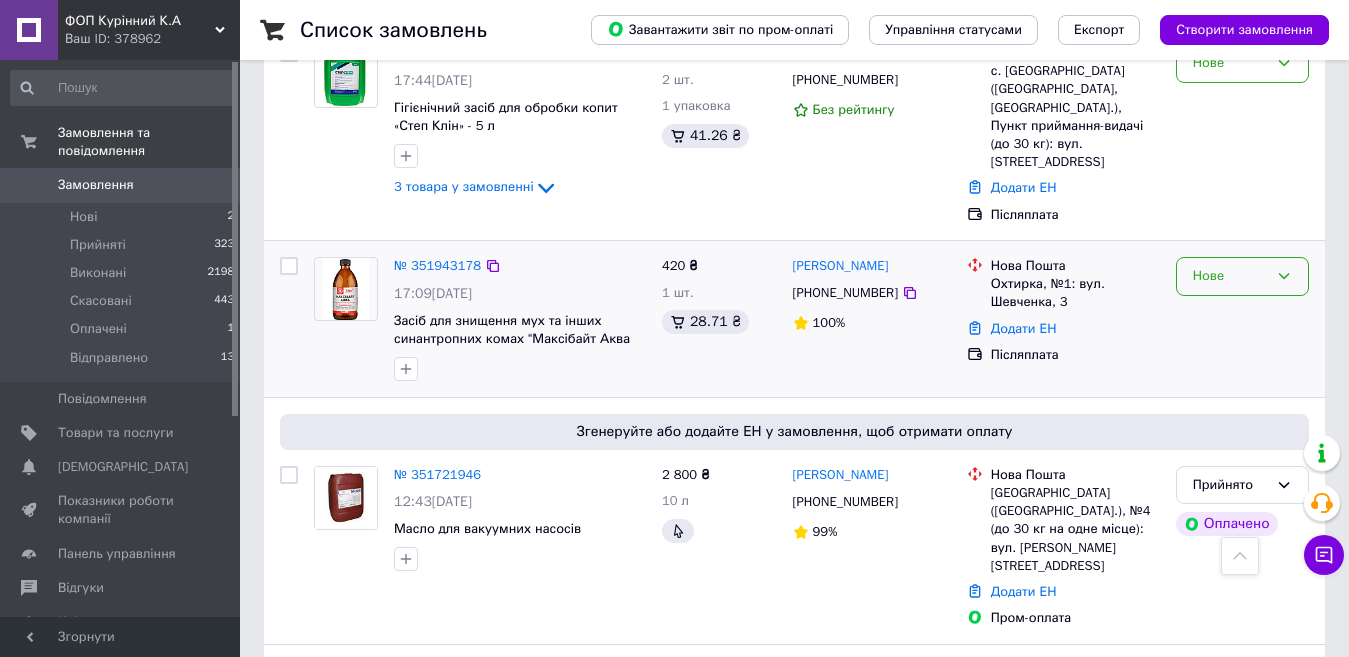 click on "Нове" at bounding box center (1242, 276) 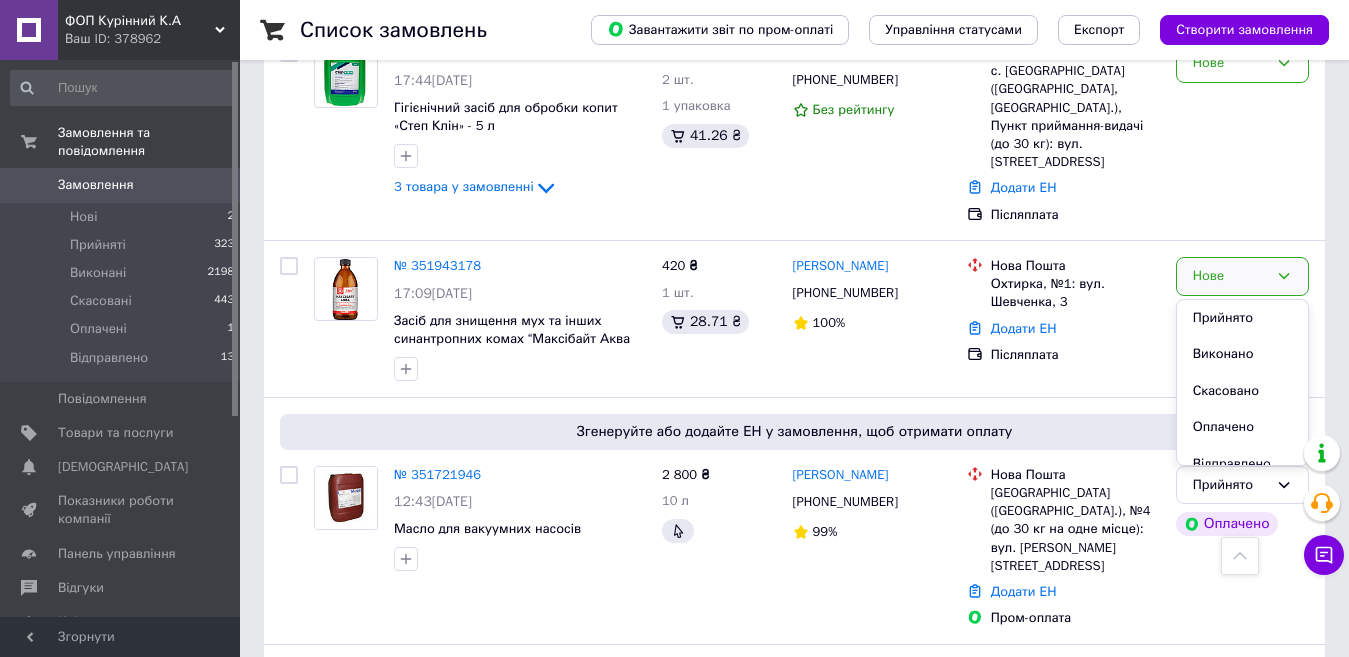 drag, startPoint x: 1188, startPoint y: 291, endPoint x: 1364, endPoint y: 129, distance: 239.20702 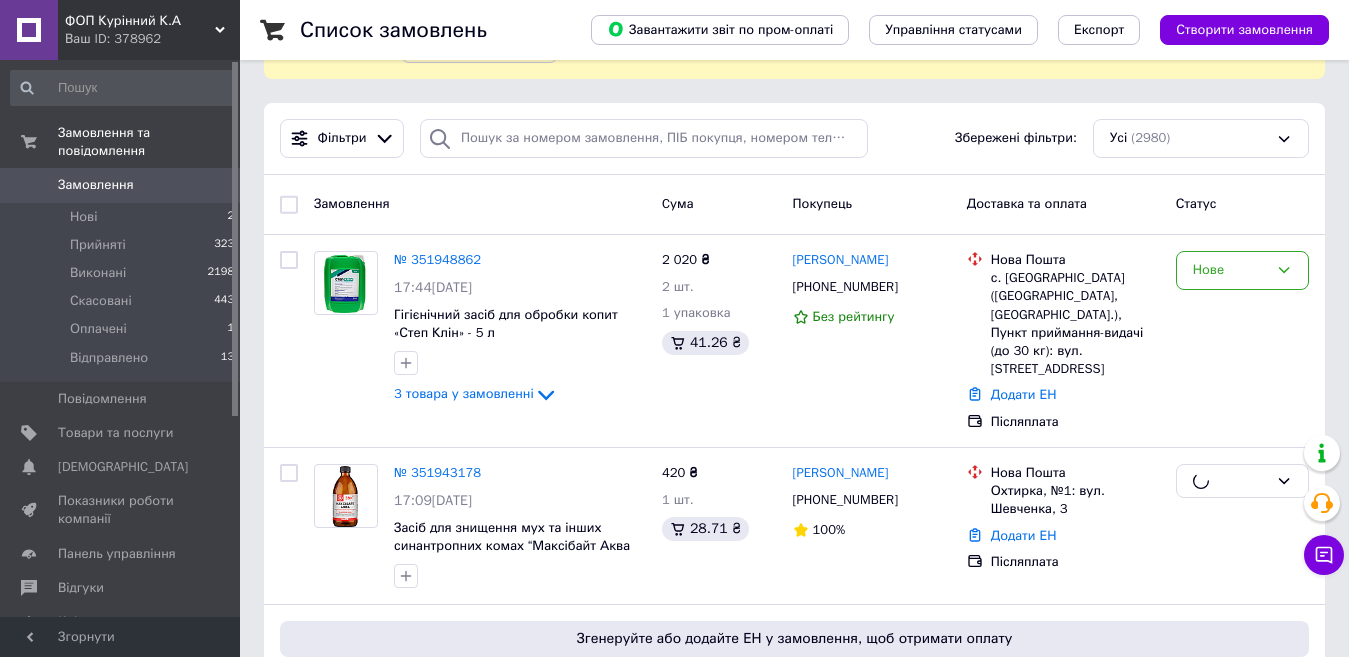 scroll, scrollTop: 127, scrollLeft: 0, axis: vertical 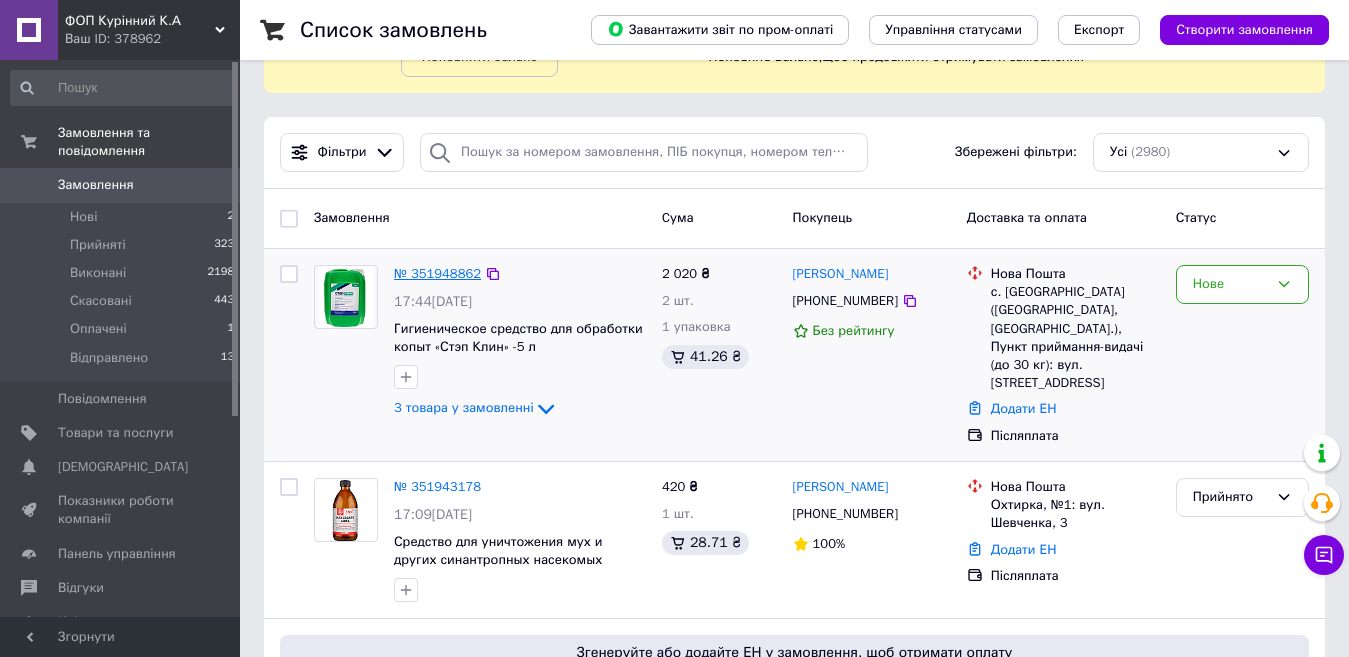 click on "№ 351948862" at bounding box center [437, 273] 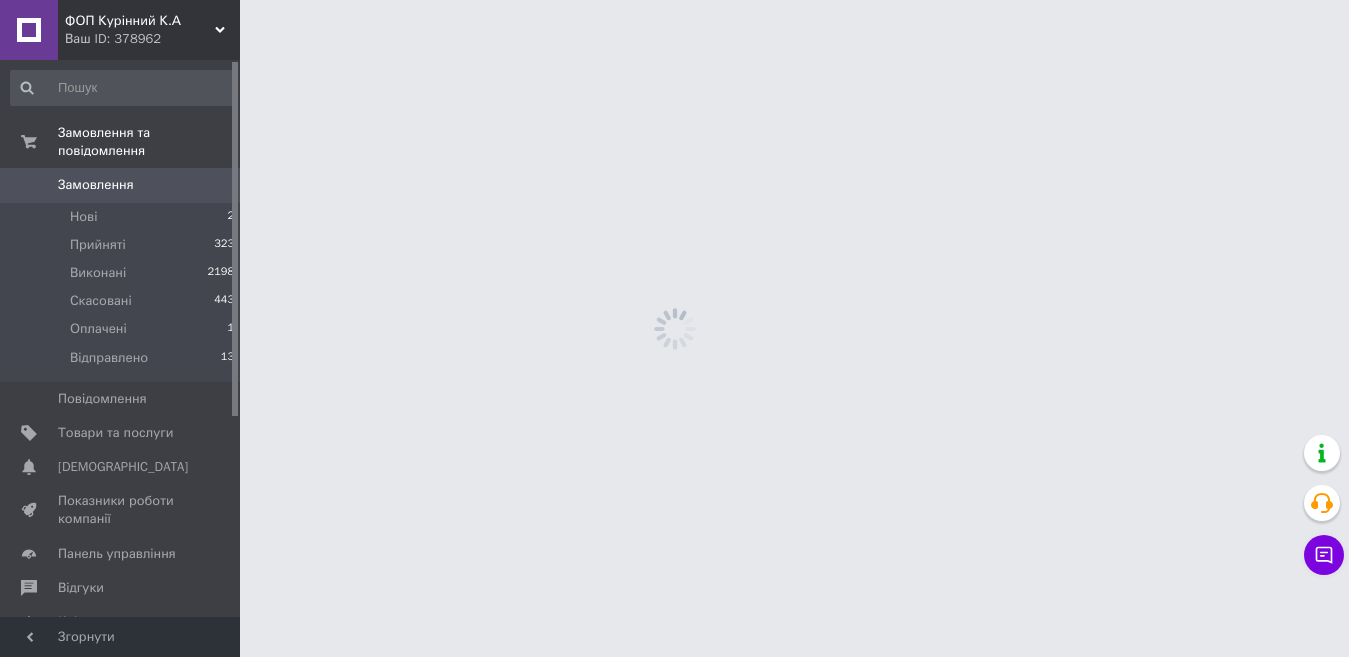 scroll, scrollTop: 0, scrollLeft: 0, axis: both 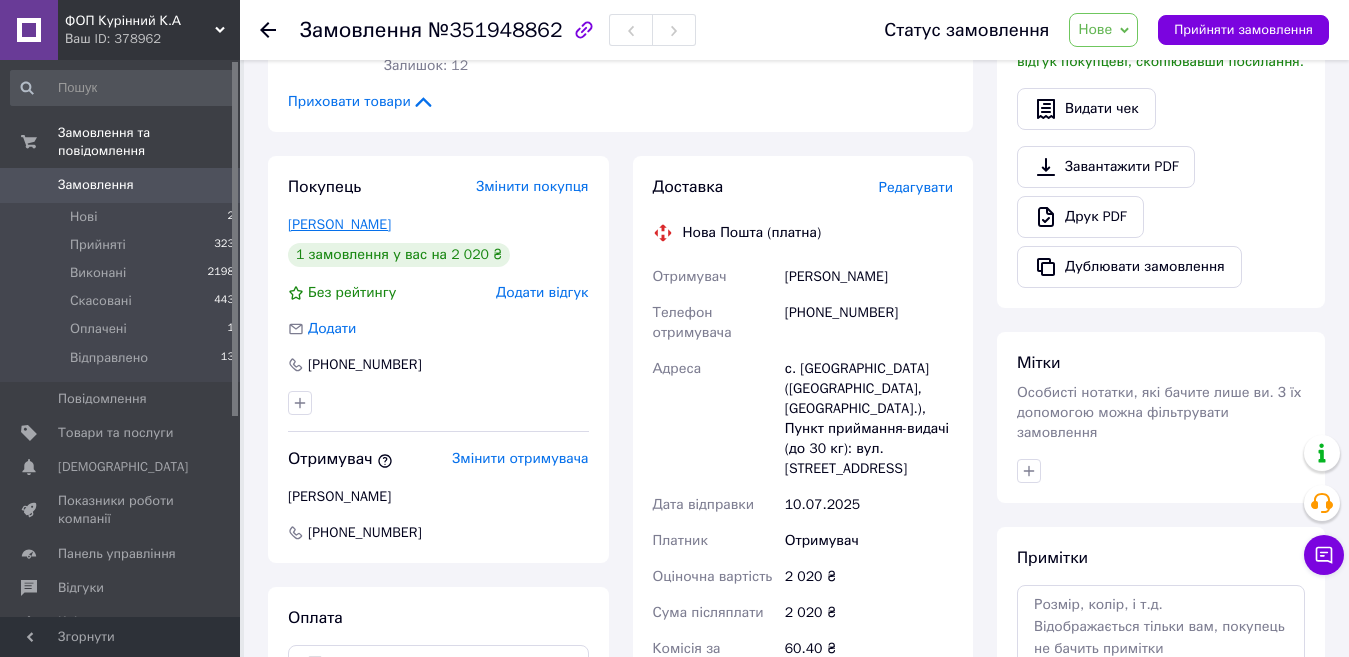 click on "[PERSON_NAME]" at bounding box center [339, 224] 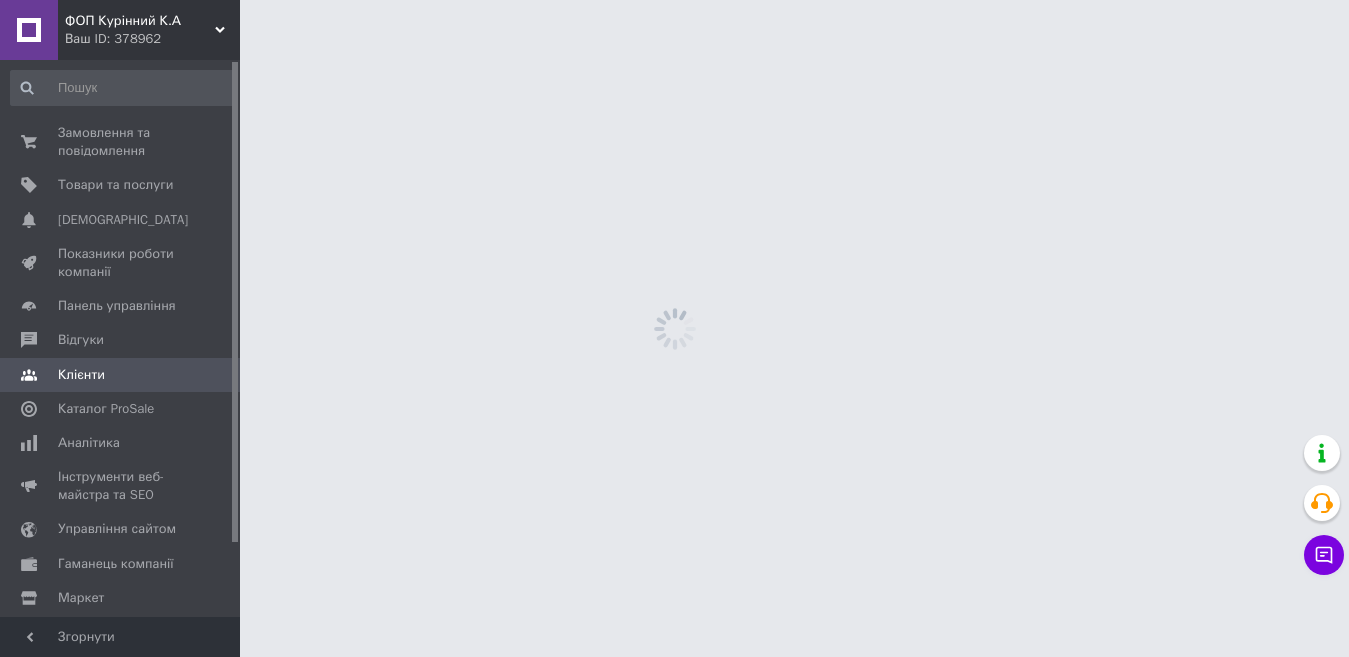 scroll, scrollTop: 0, scrollLeft: 0, axis: both 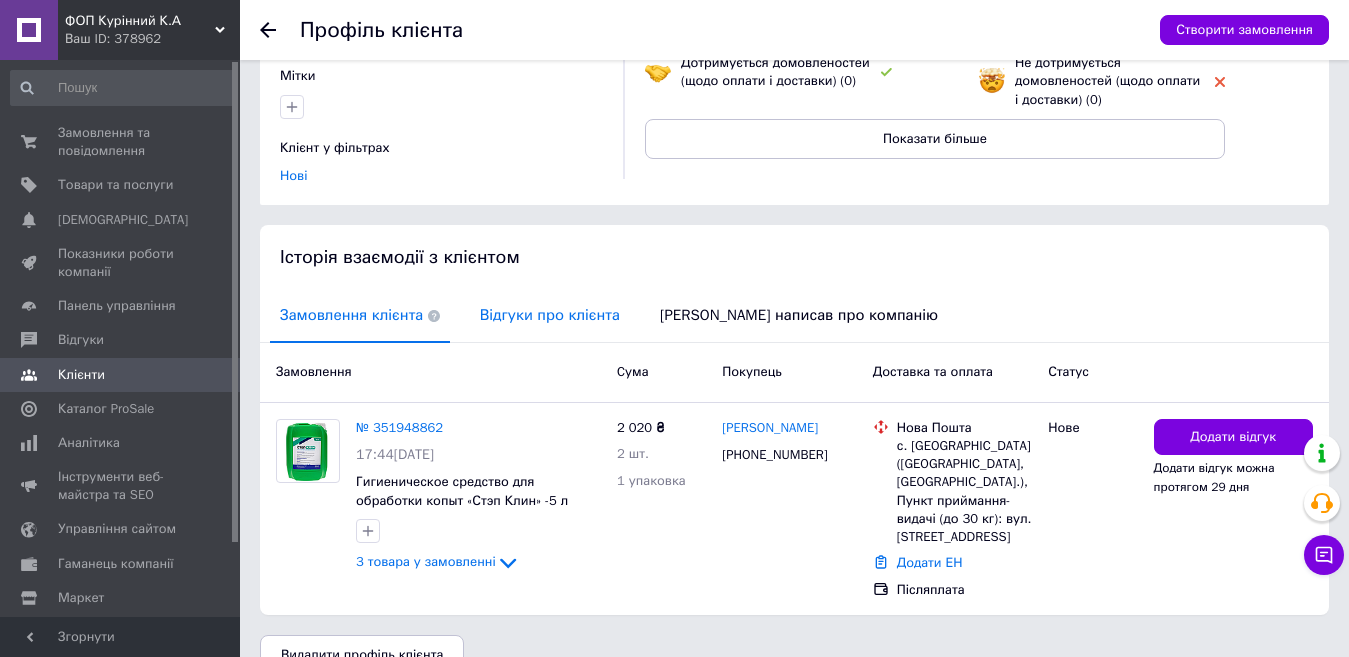 click on "Відгуки про клієнта" at bounding box center (550, 315) 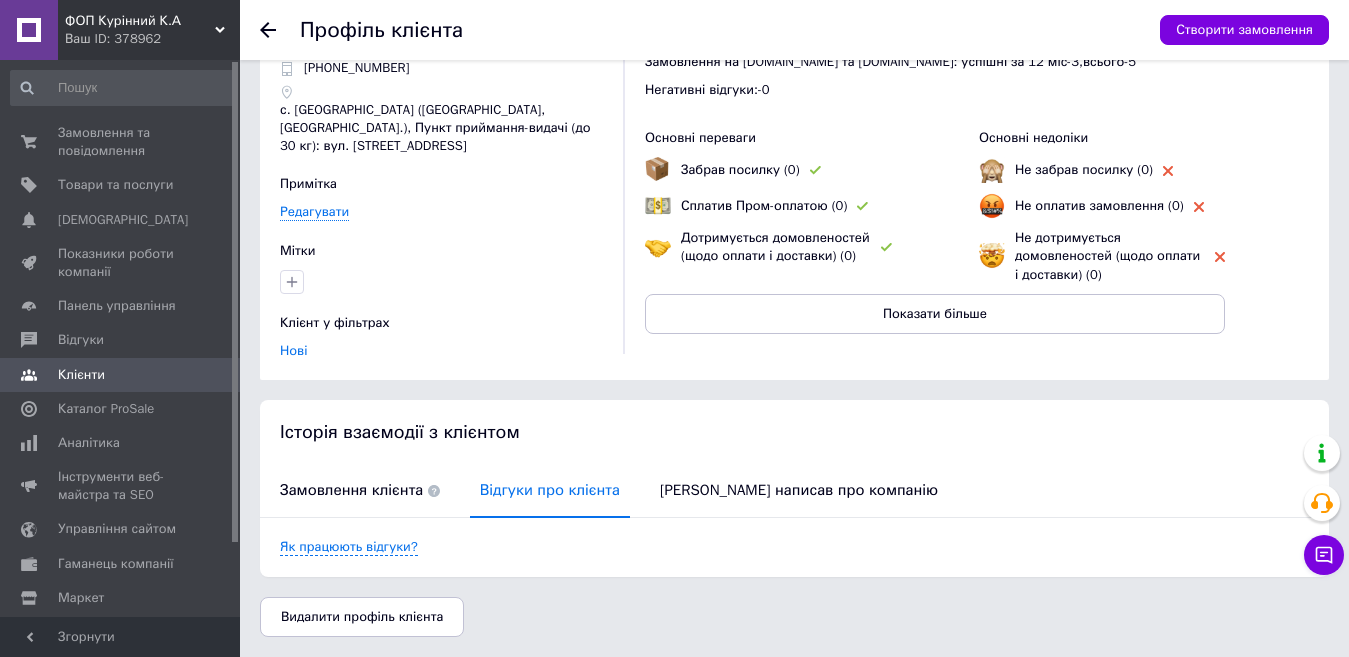 scroll, scrollTop: 80, scrollLeft: 0, axis: vertical 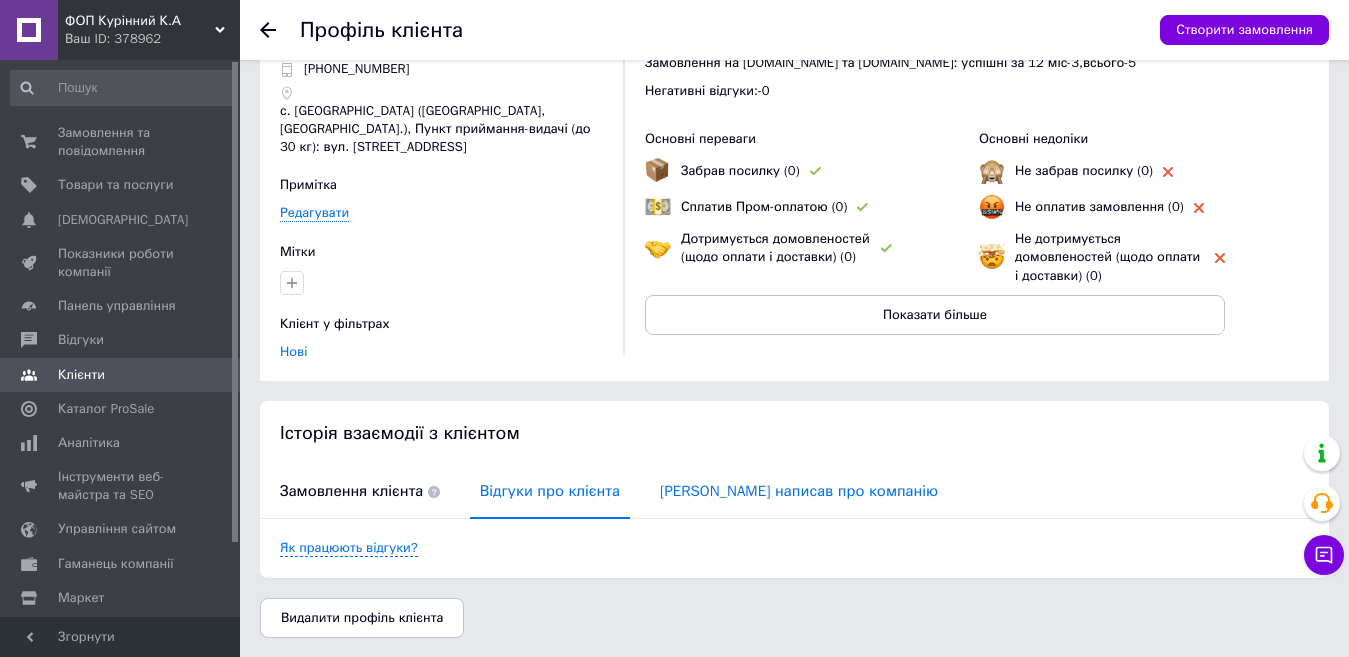 click on "[PERSON_NAME] написав про компанію" at bounding box center [799, 491] 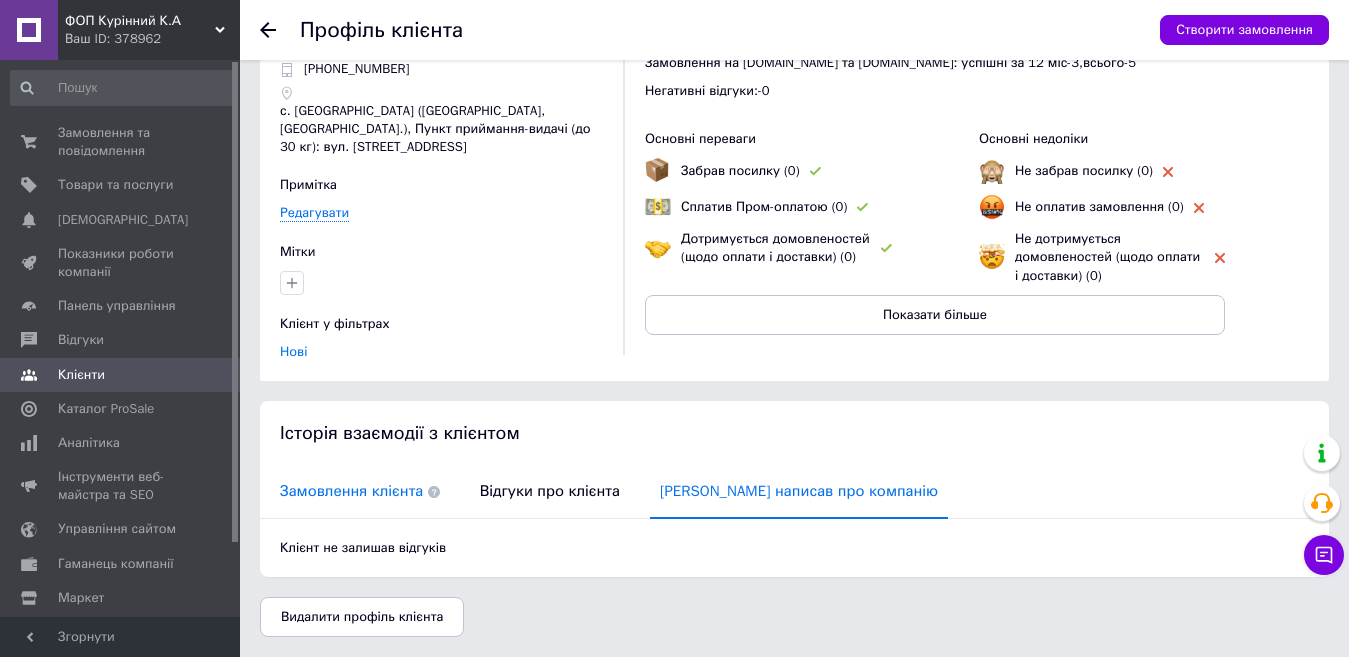 click on "Замовлення клієнта" at bounding box center (360, 491) 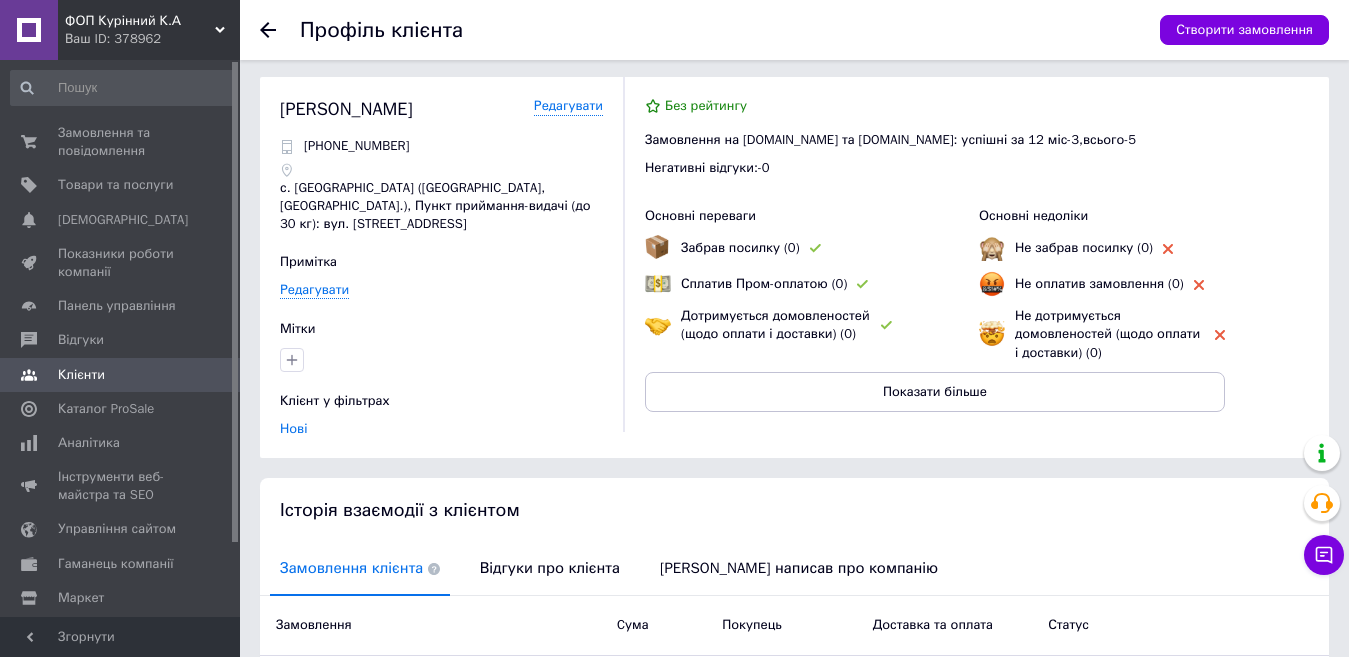 scroll, scrollTop: 0, scrollLeft: 0, axis: both 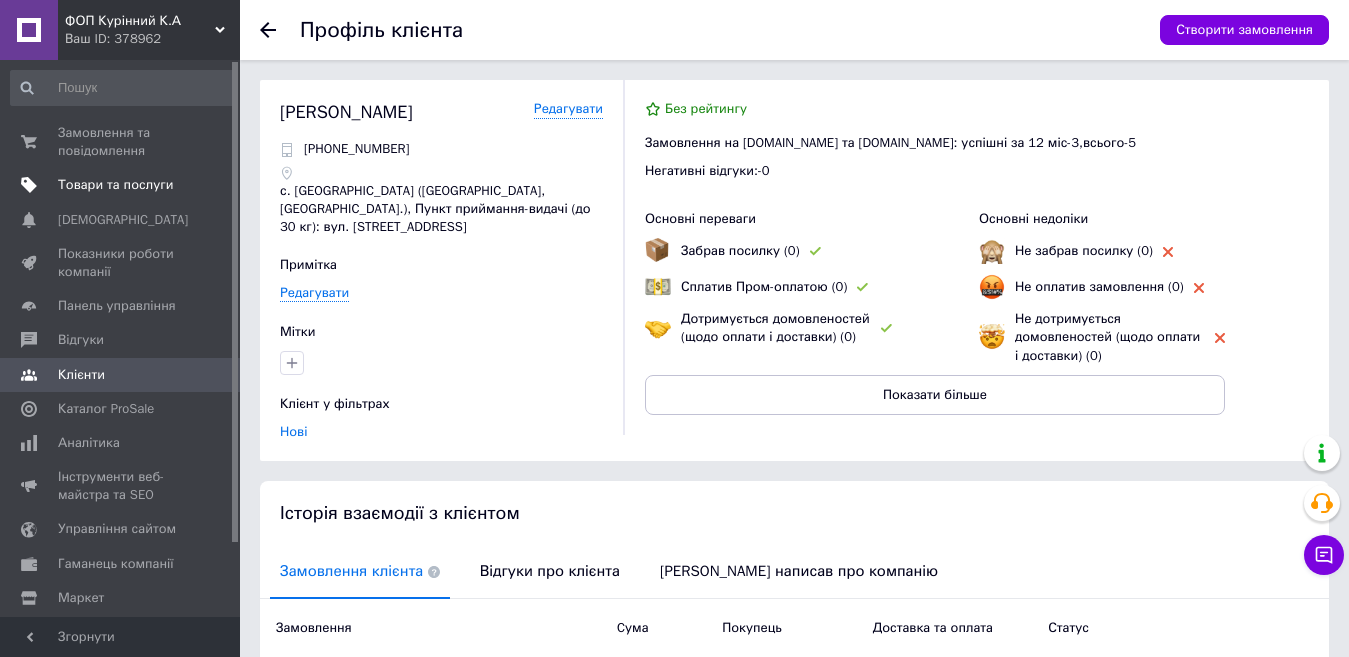 click on "Товари та послуги" at bounding box center (115, 185) 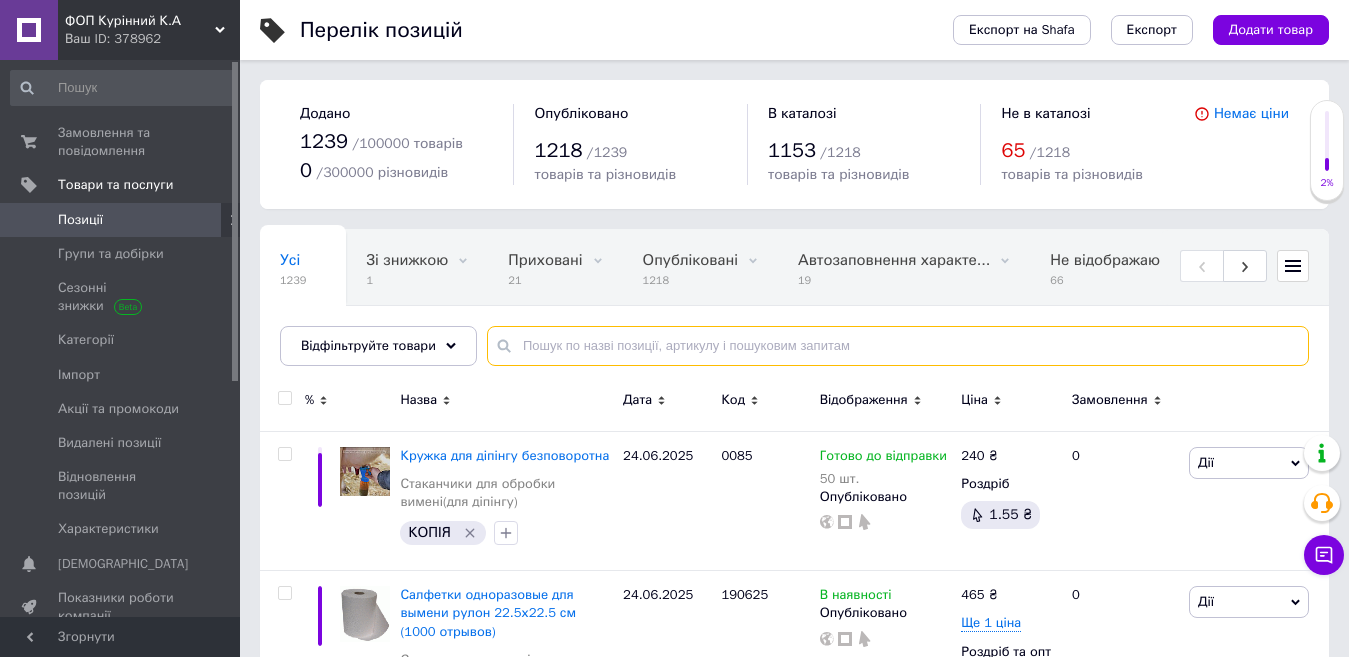 click at bounding box center (898, 346) 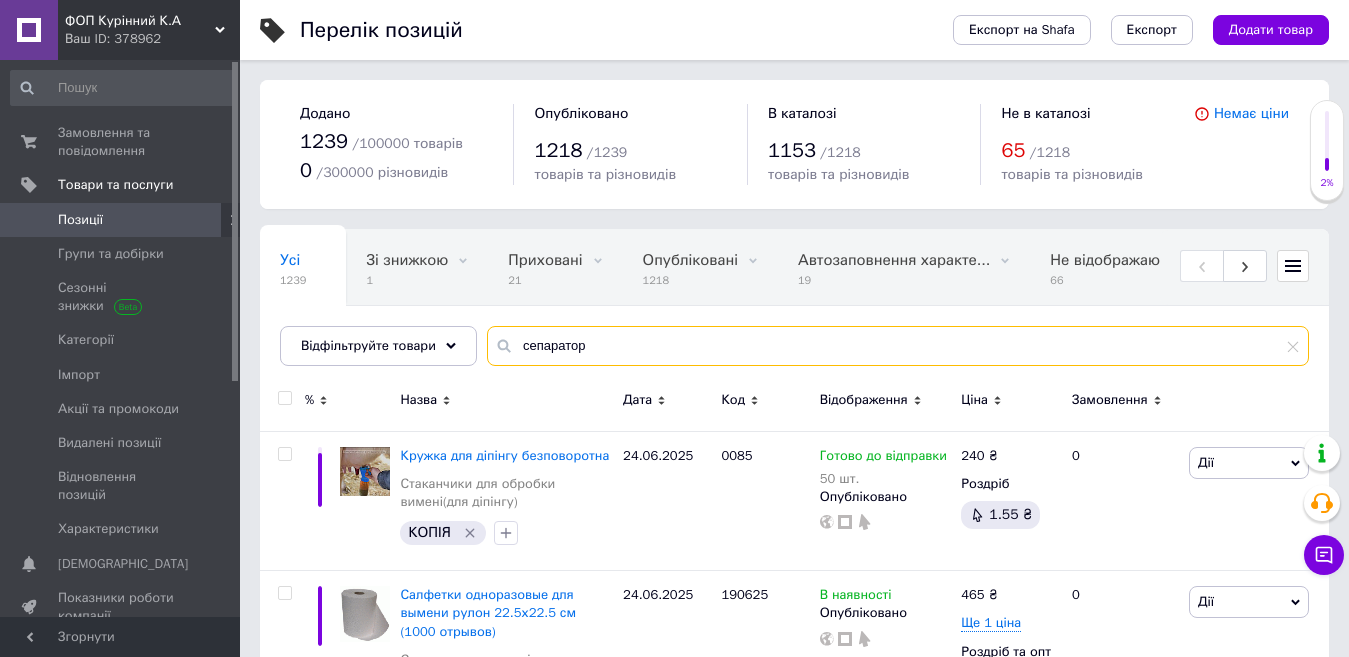 type on "сепаратор" 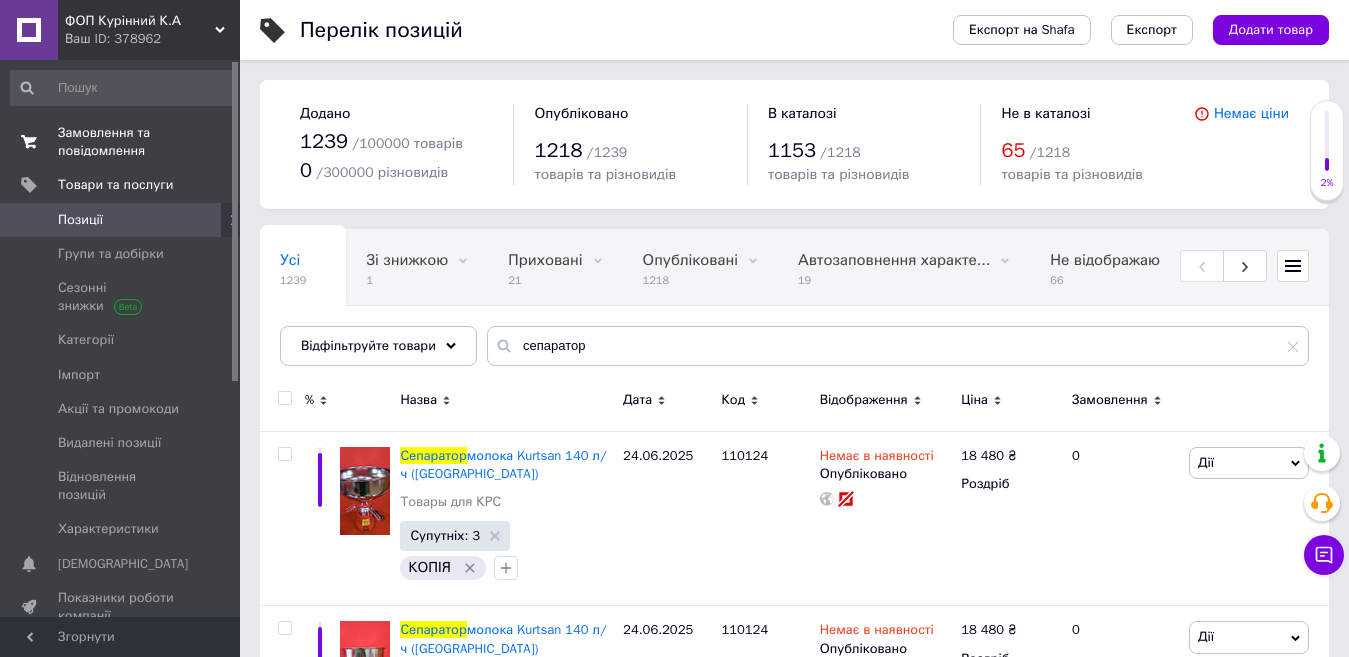 click on "Замовлення та повідомлення" at bounding box center (121, 142) 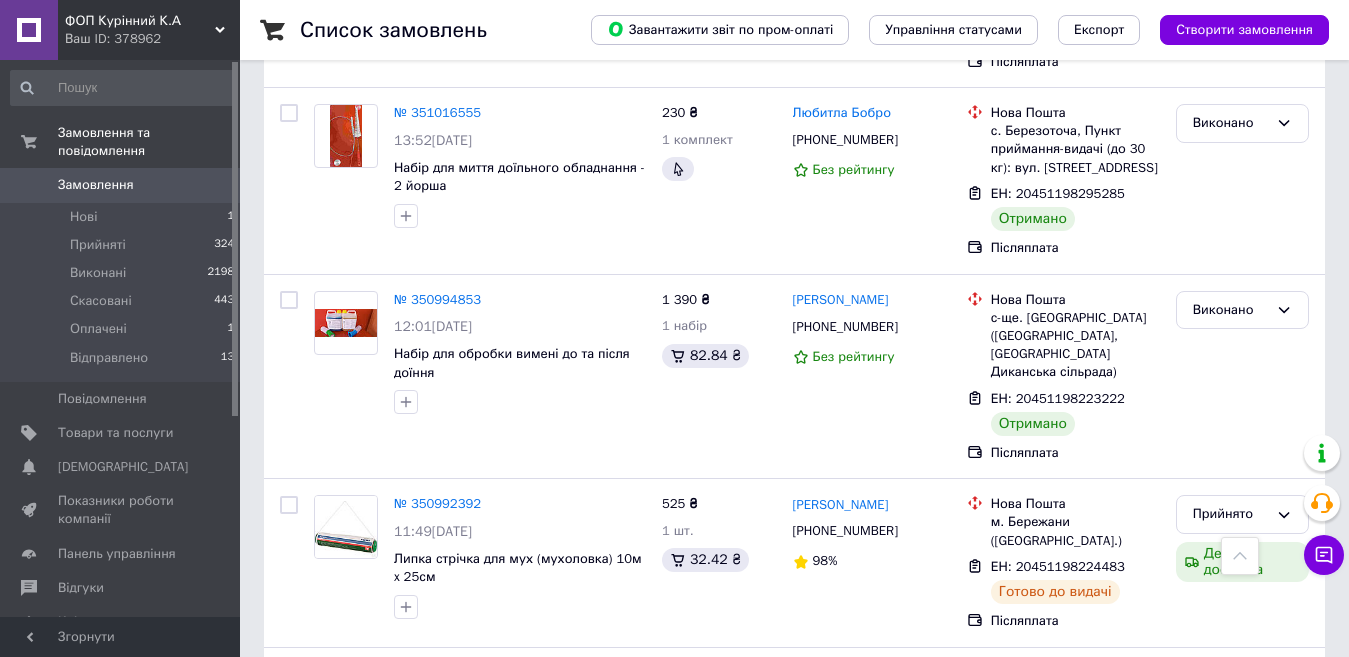 scroll, scrollTop: 3508, scrollLeft: 0, axis: vertical 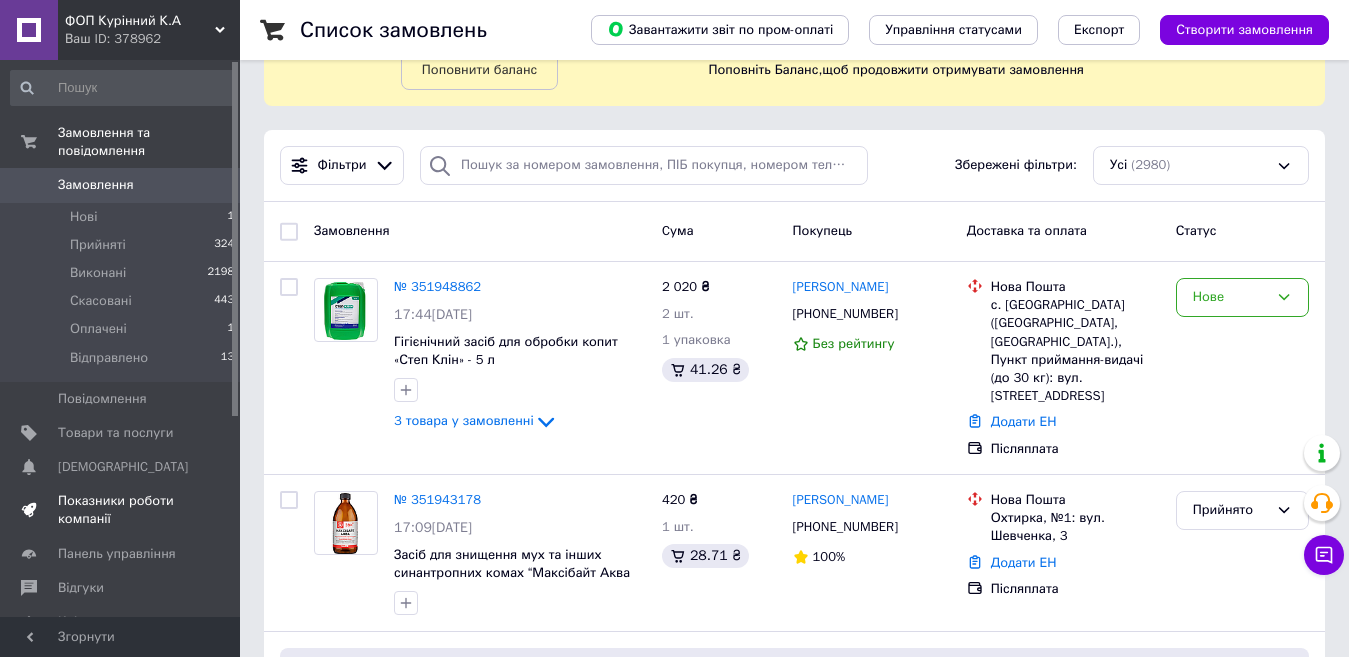 click on "Показники роботи компанії" at bounding box center [121, 510] 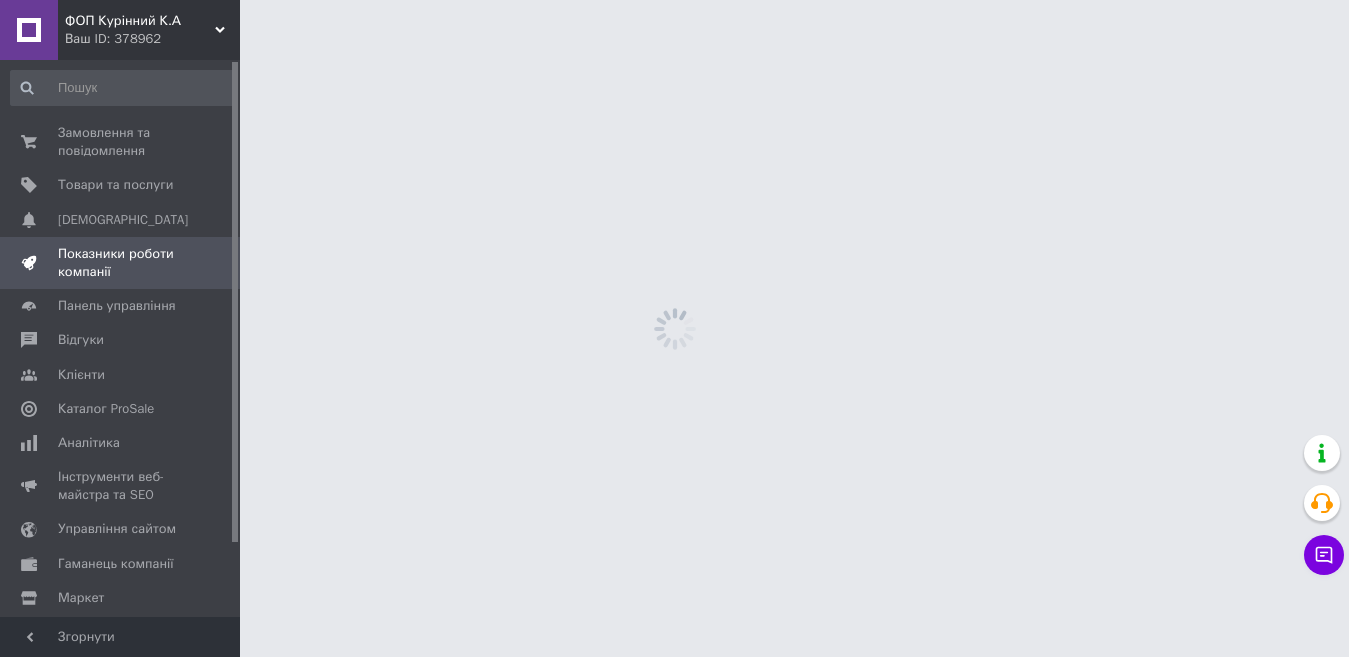 scroll, scrollTop: 0, scrollLeft: 0, axis: both 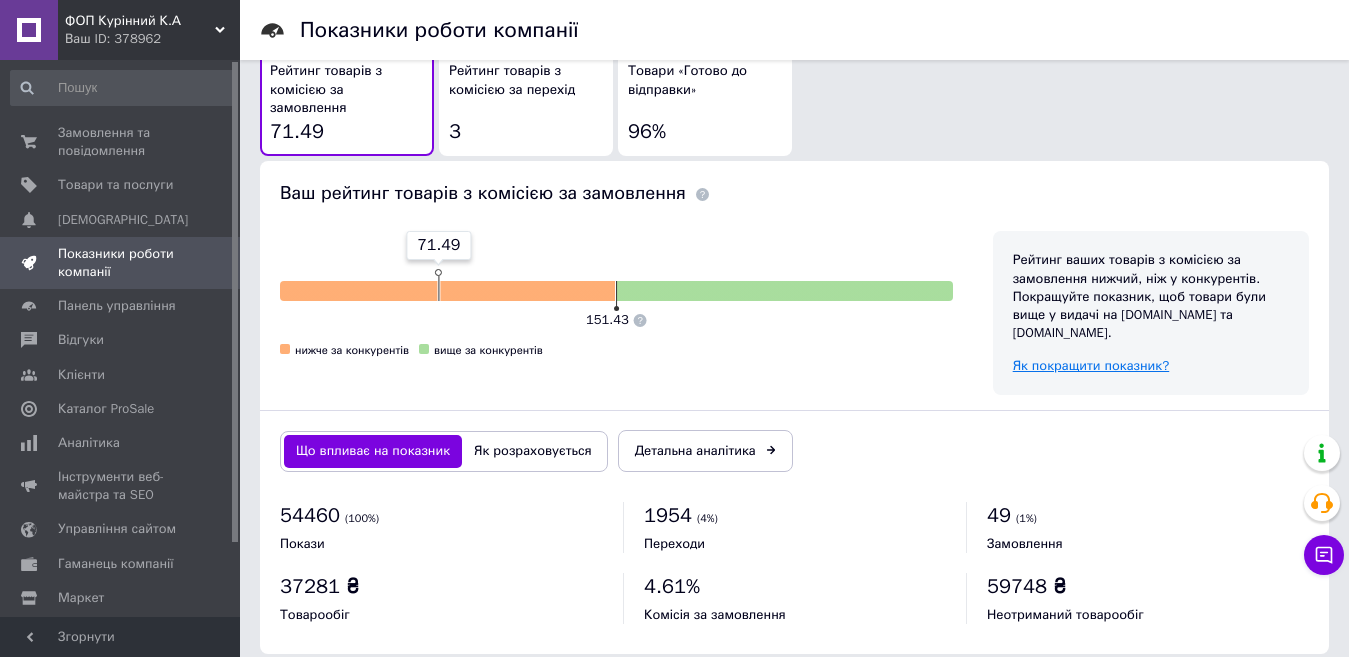 click on "Як покращити показник?" at bounding box center [1091, 365] 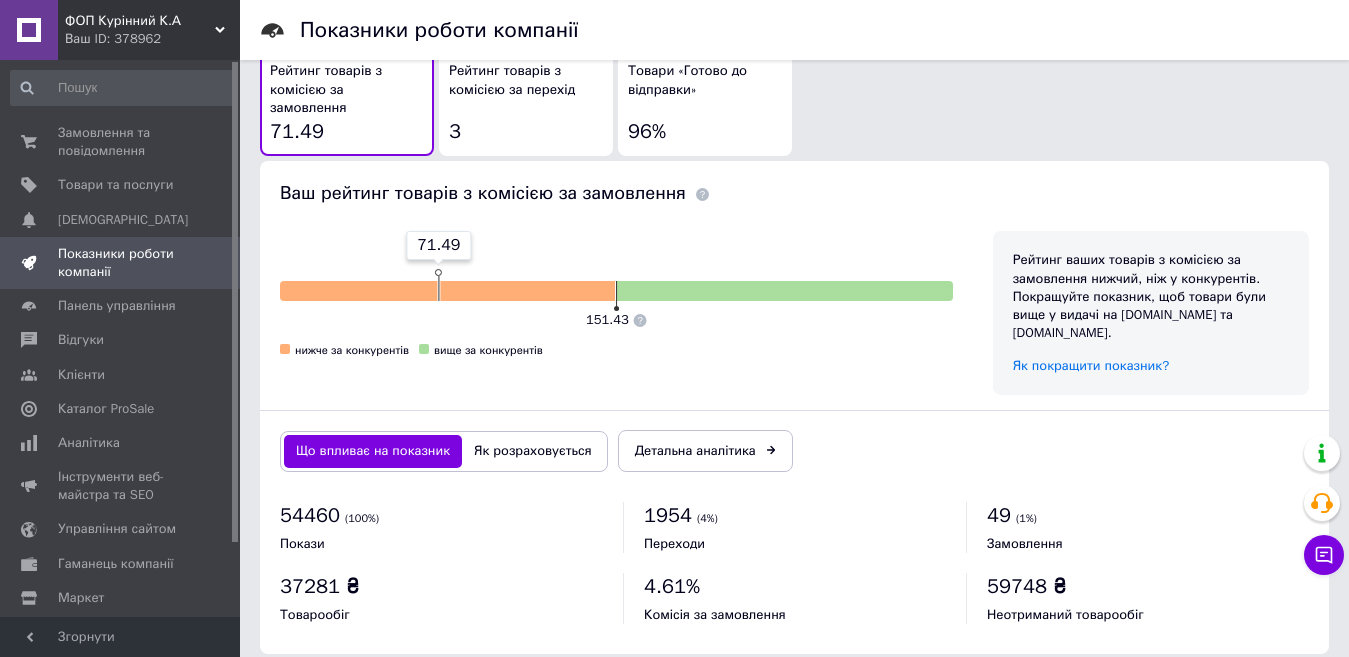 click on "Рейтинг товарів з комісією за перехід 3" at bounding box center [526, 104] 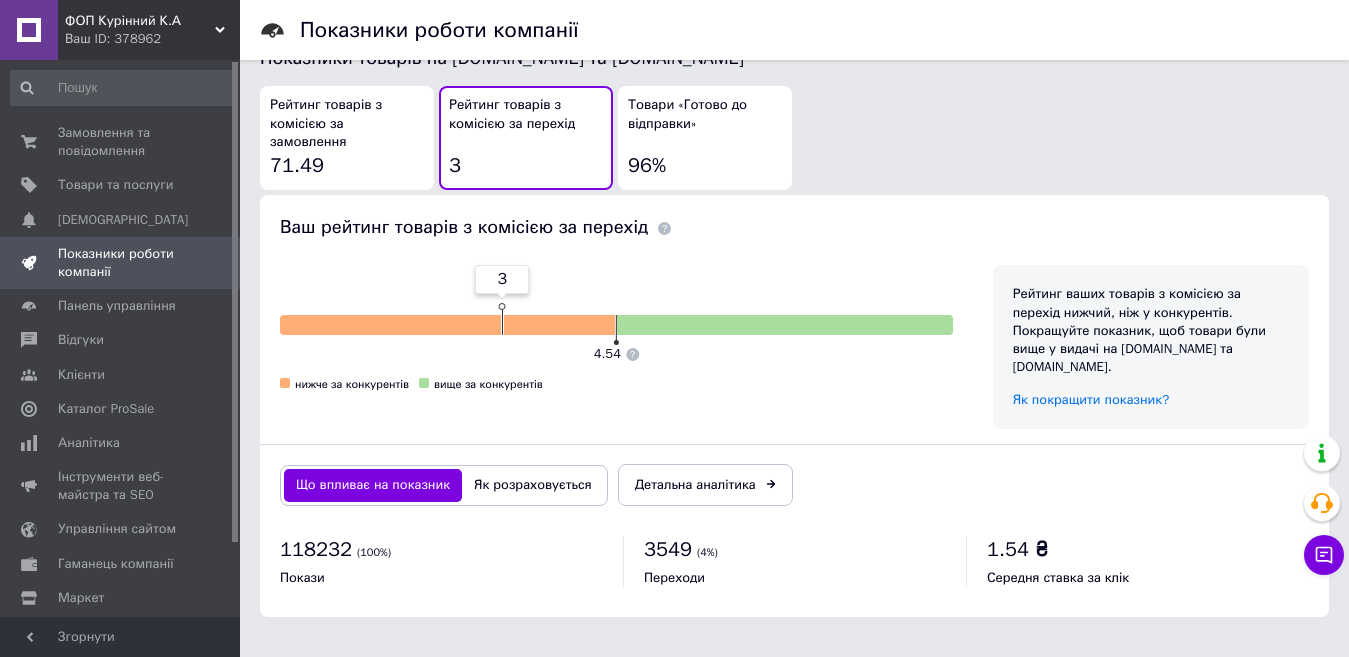 scroll, scrollTop: 1080, scrollLeft: 0, axis: vertical 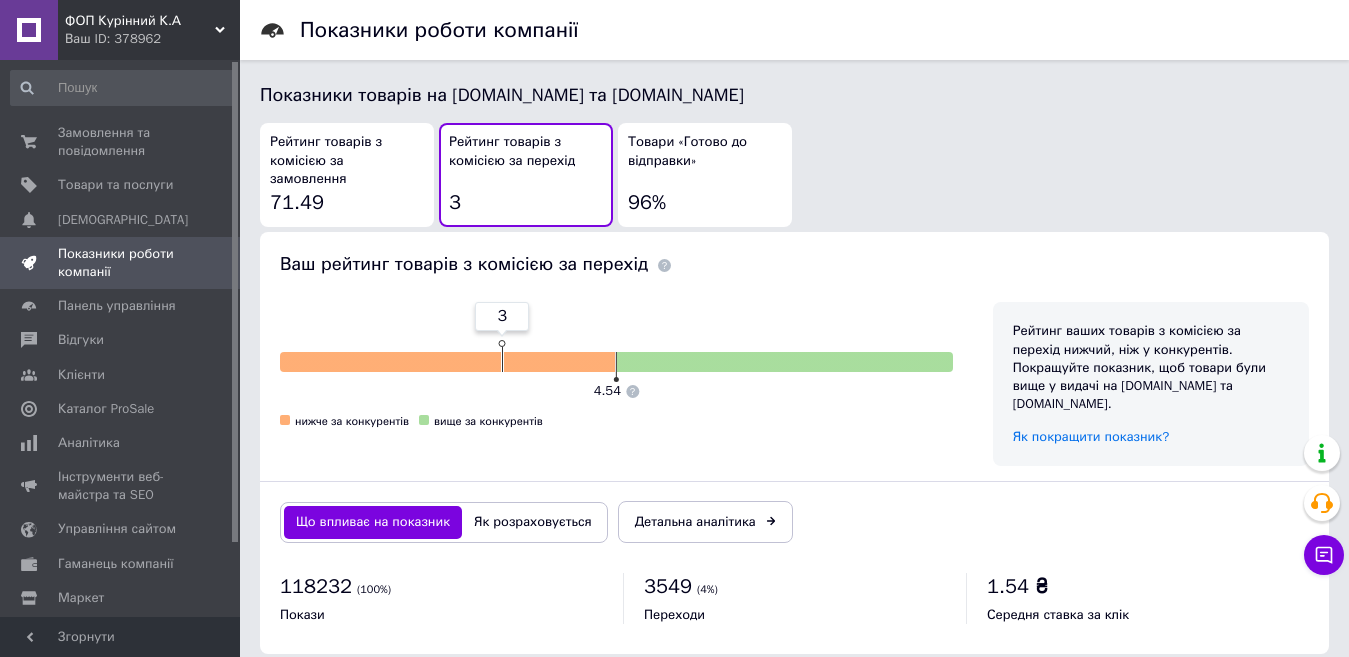 click on "96%" at bounding box center [647, 202] 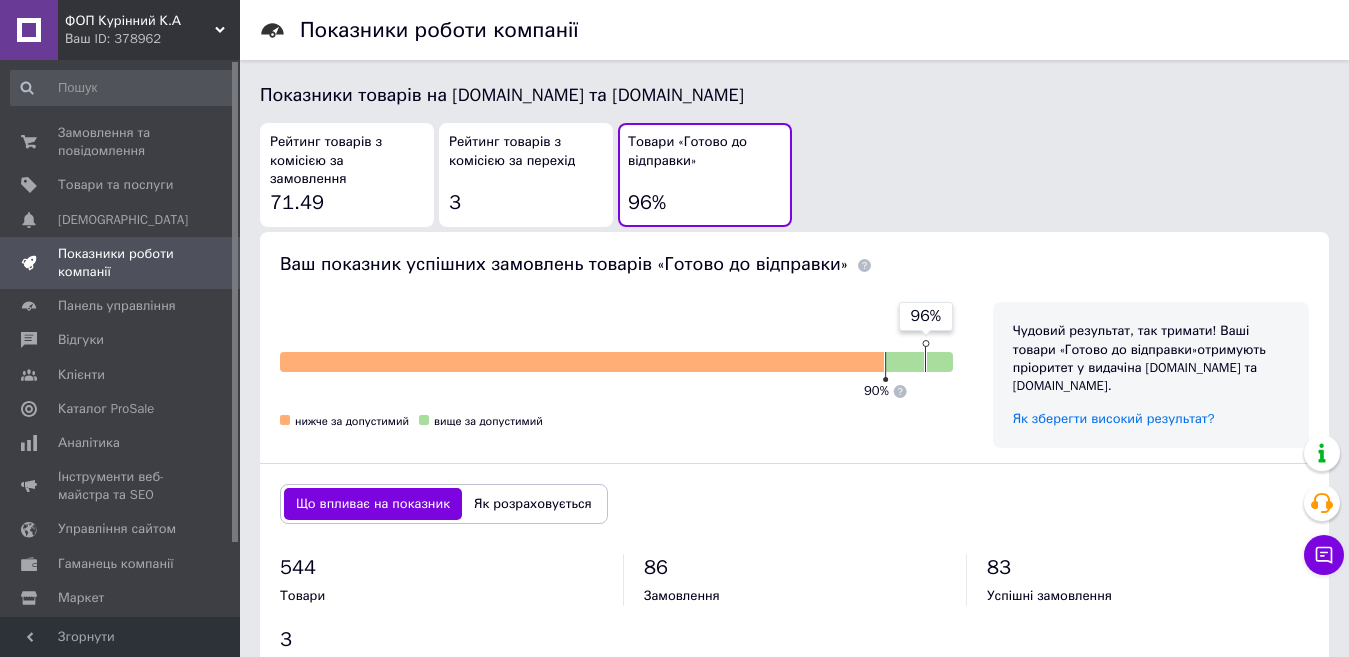 click on "Рейтинг товарів з комісією за перехід 3" at bounding box center (526, 175) 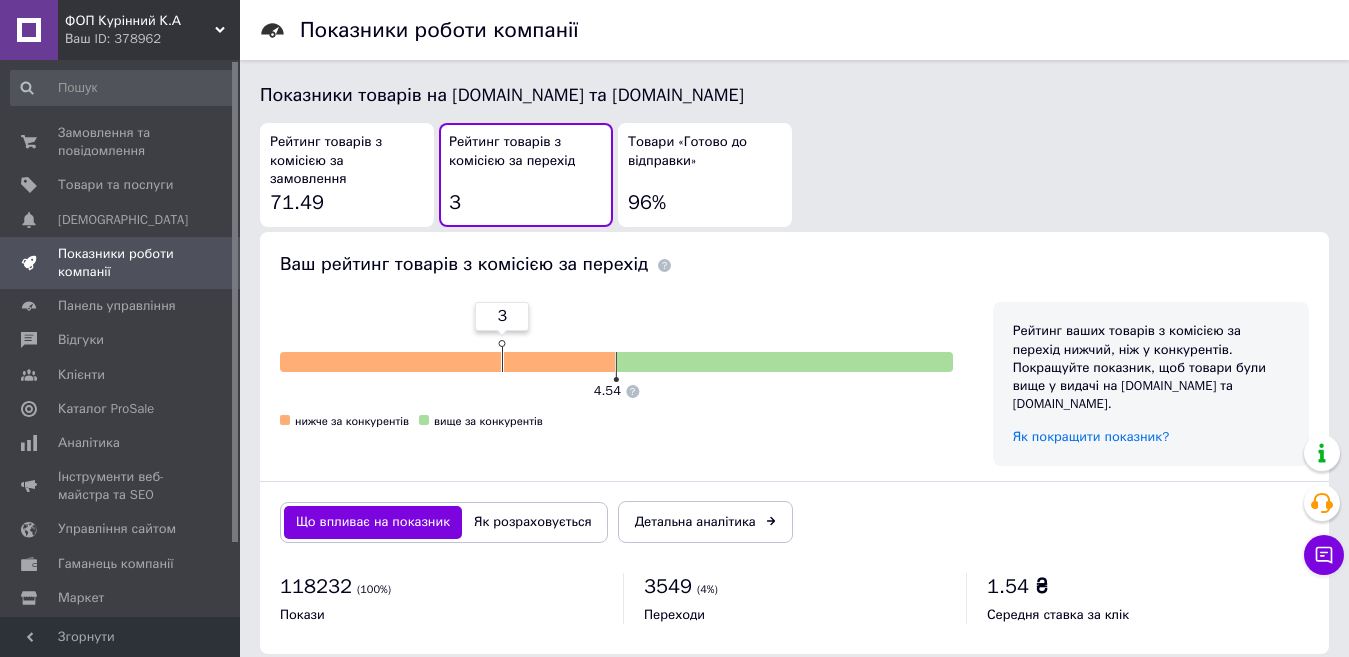 click on "Рейтинг товарів з комісією за замовлення 71.49" at bounding box center (347, 175) 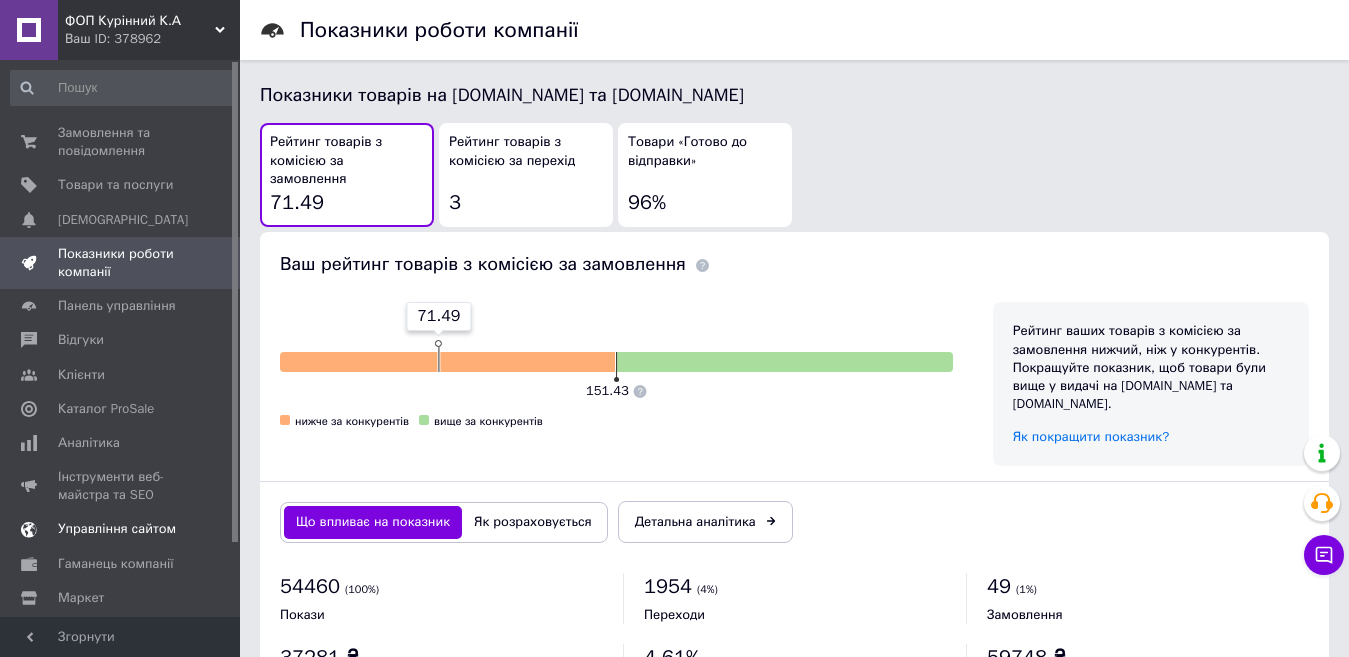 click on "Управління сайтом" at bounding box center [117, 529] 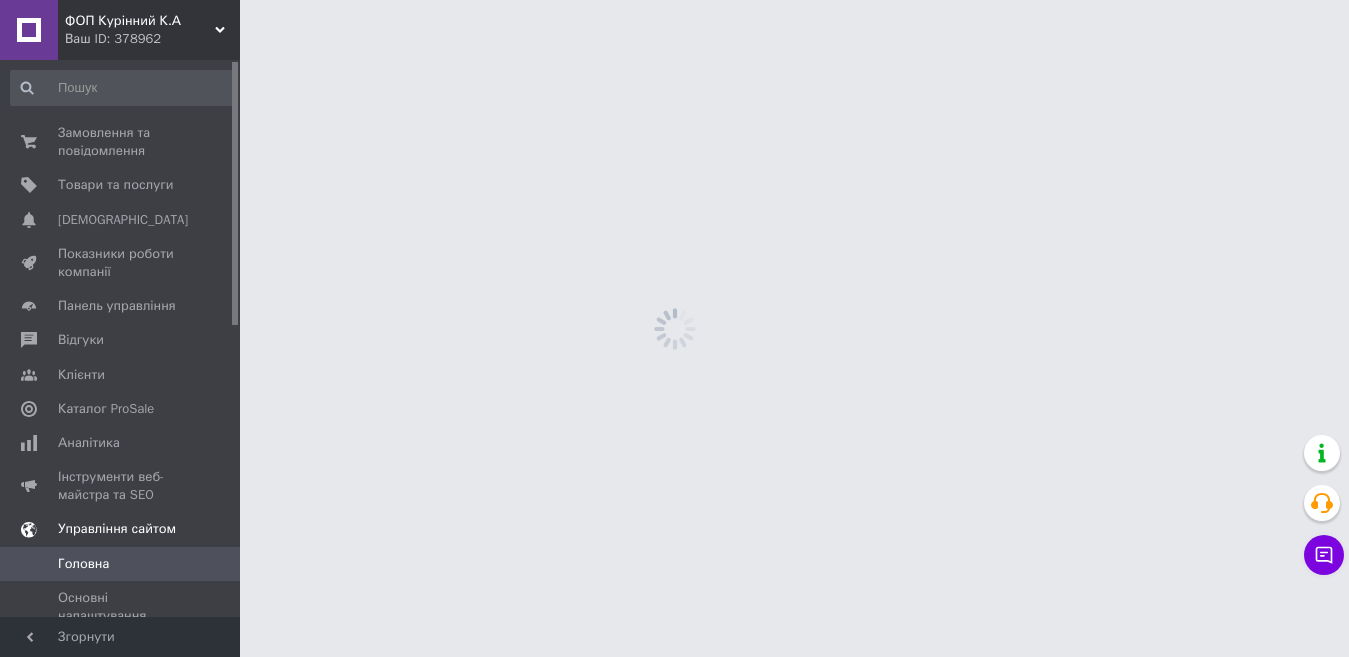 scroll, scrollTop: 0, scrollLeft: 0, axis: both 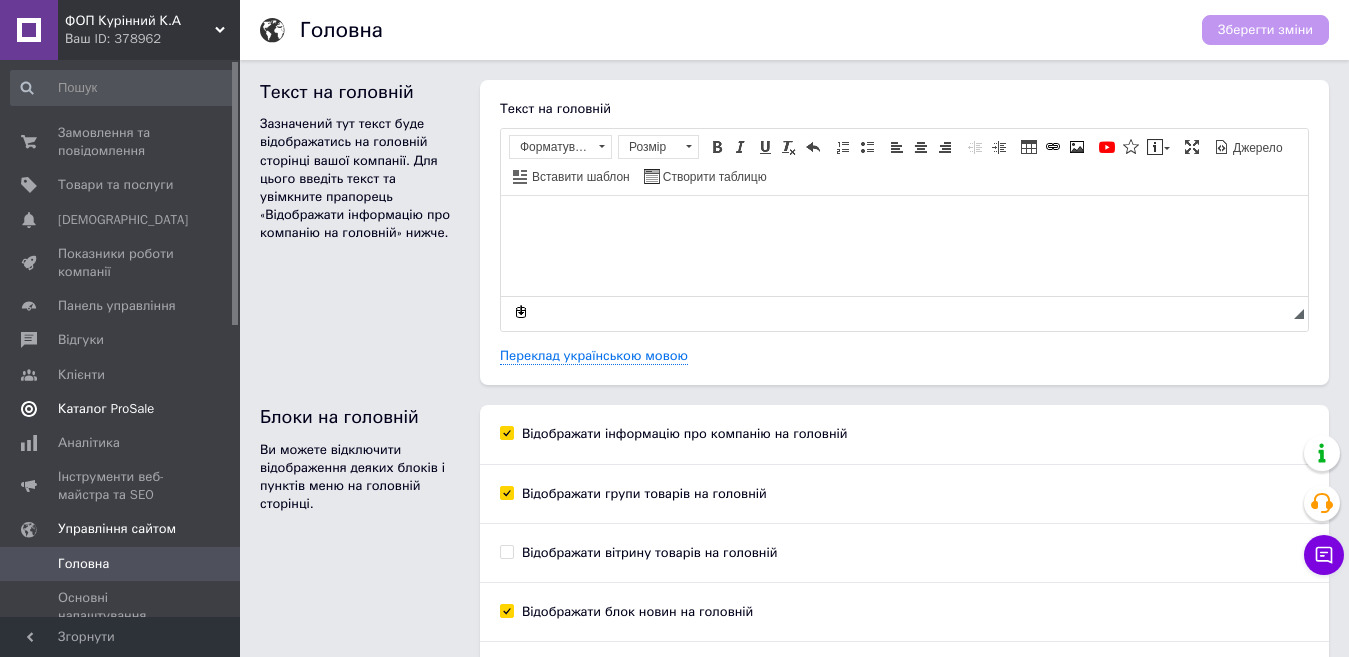 click on "Каталог ProSale" at bounding box center [106, 409] 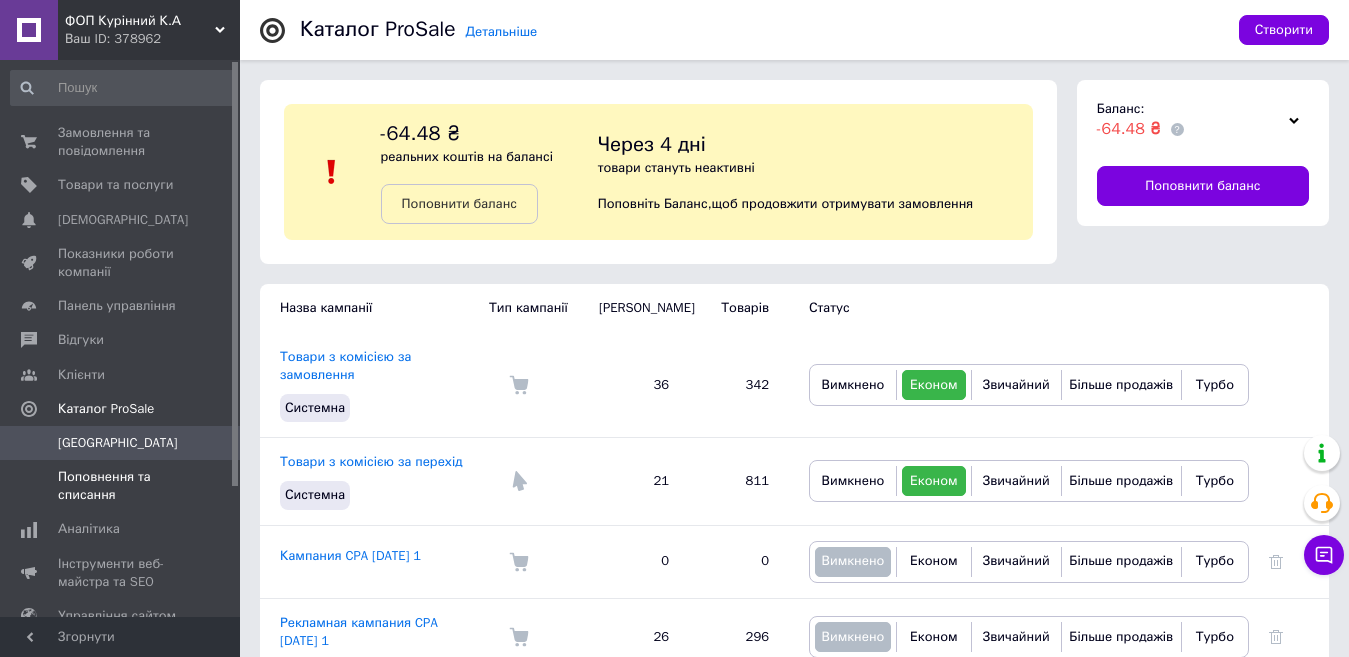 click on "Поповнення та списання" at bounding box center (121, 486) 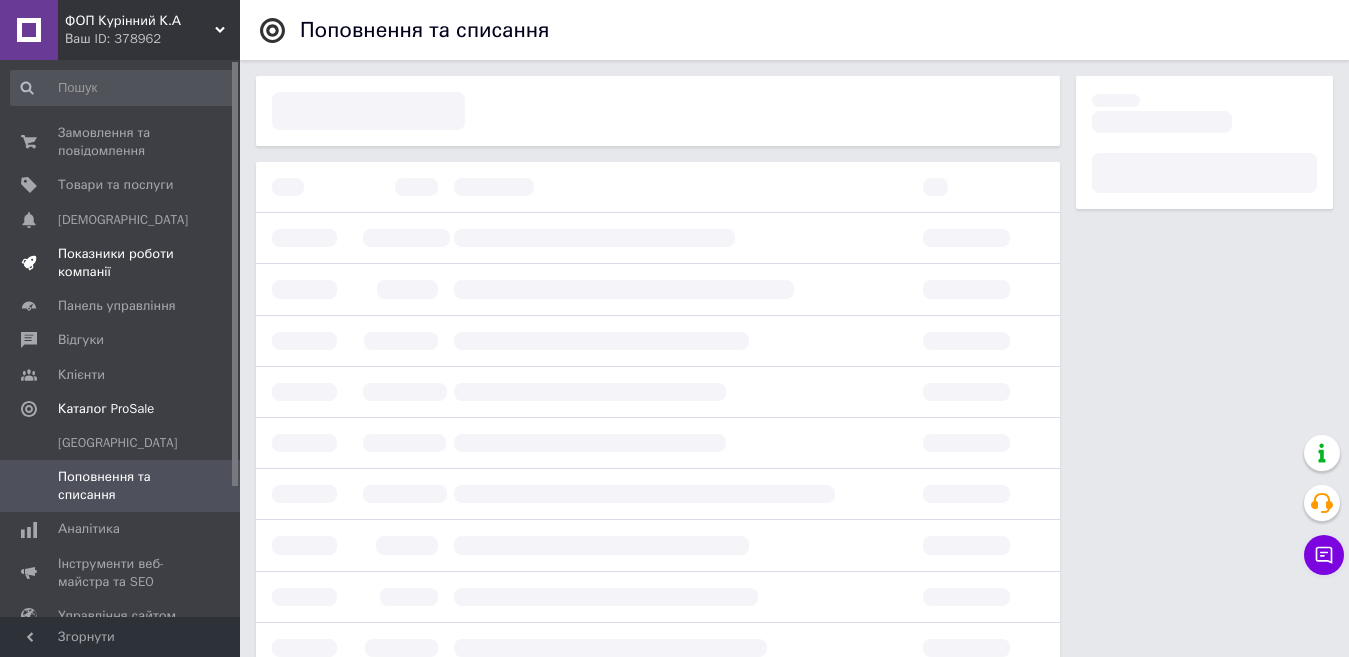 click on "Показники роботи компанії" at bounding box center (121, 263) 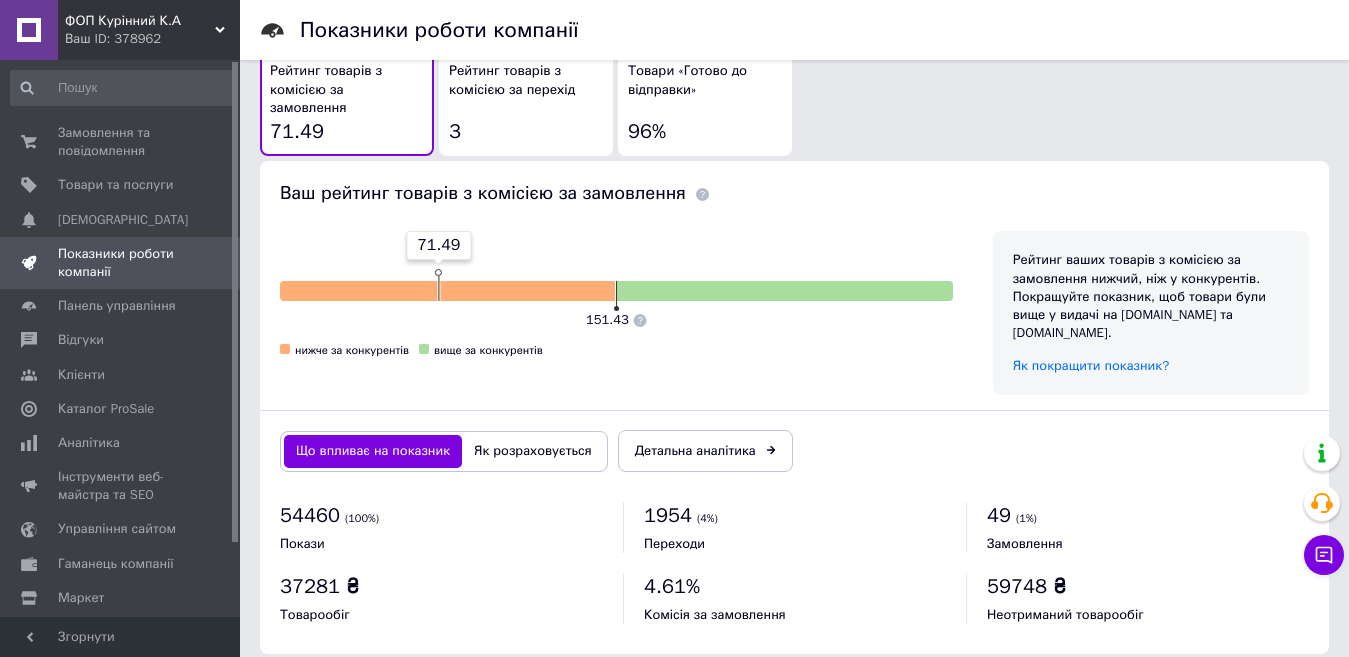 scroll, scrollTop: 864, scrollLeft: 0, axis: vertical 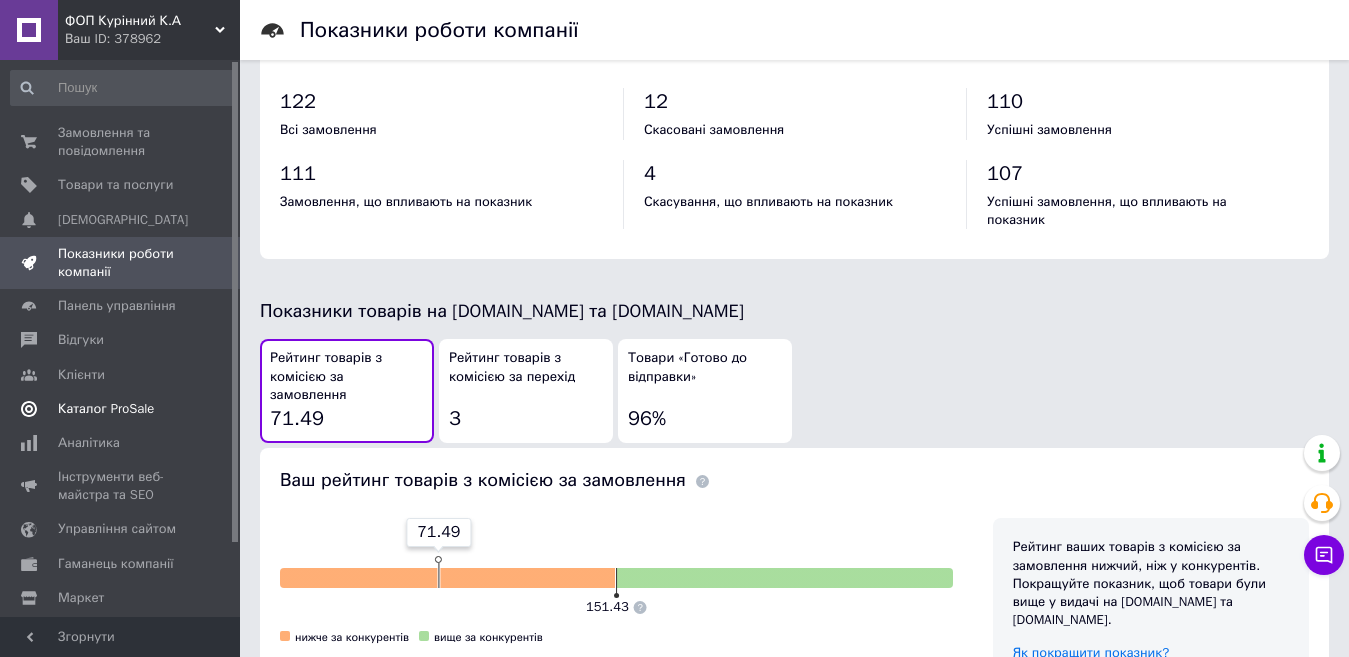 click on "Каталог ProSale" at bounding box center [106, 409] 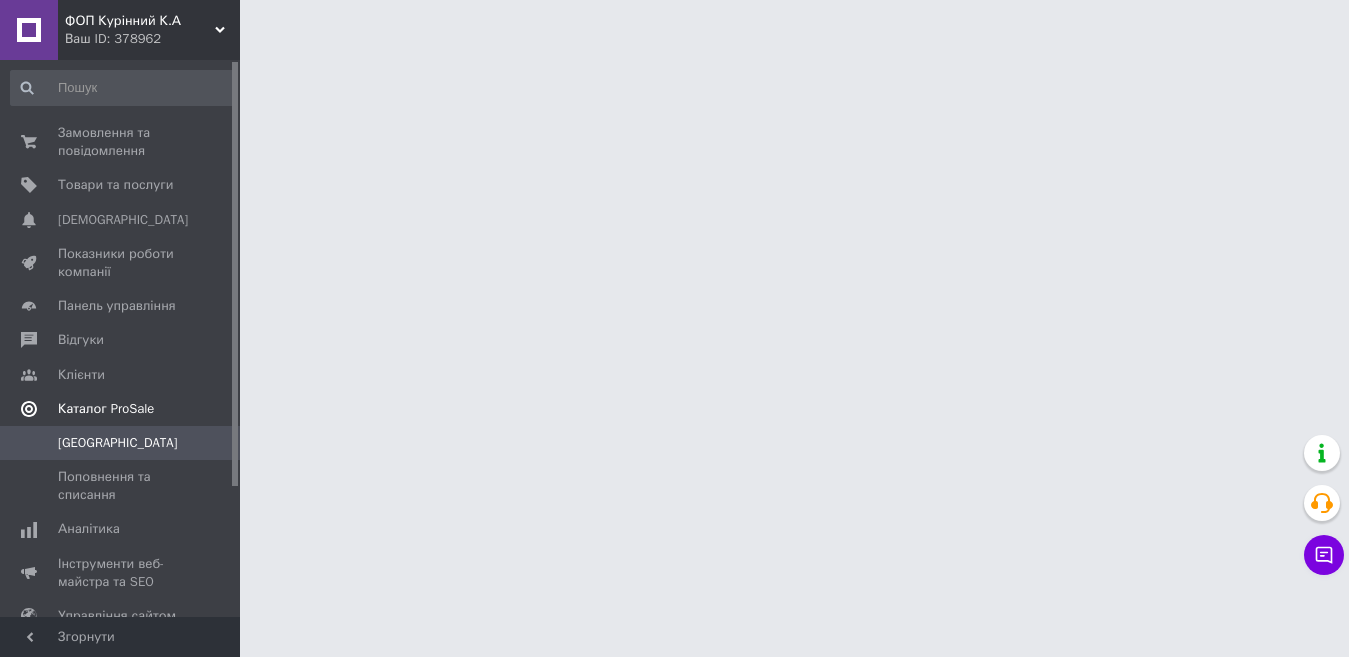 scroll, scrollTop: 0, scrollLeft: 0, axis: both 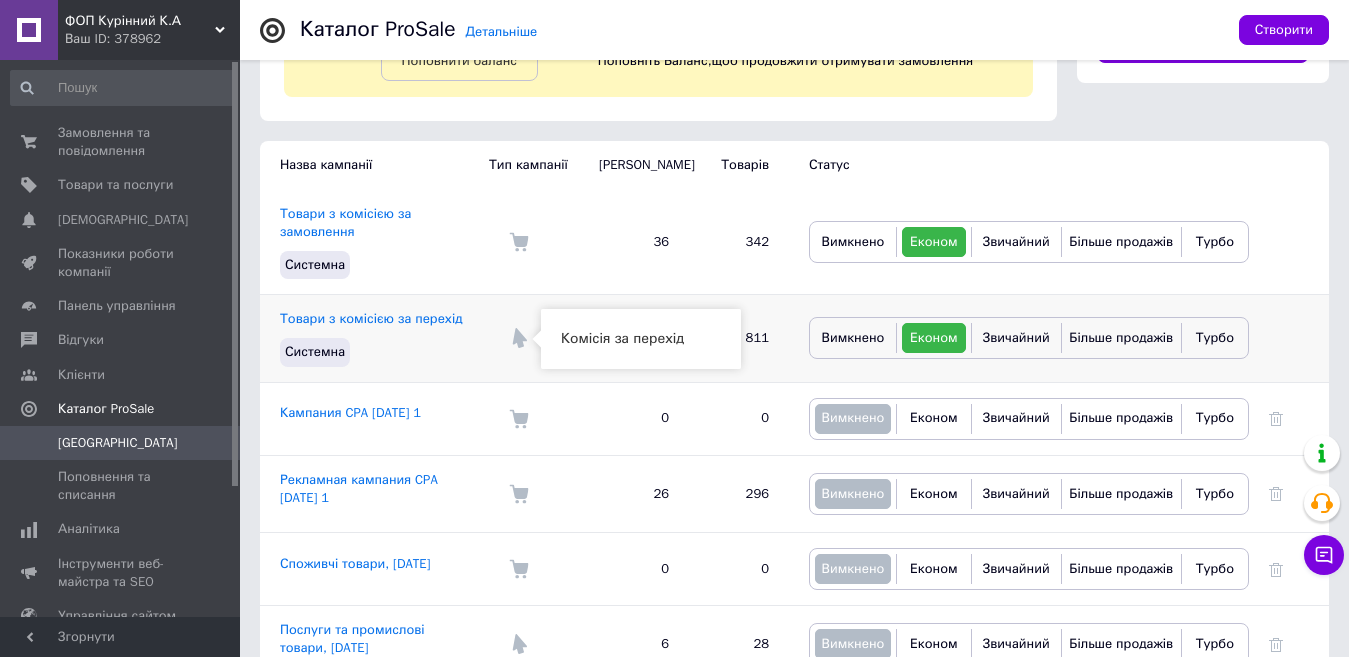 click at bounding box center [519, 338] 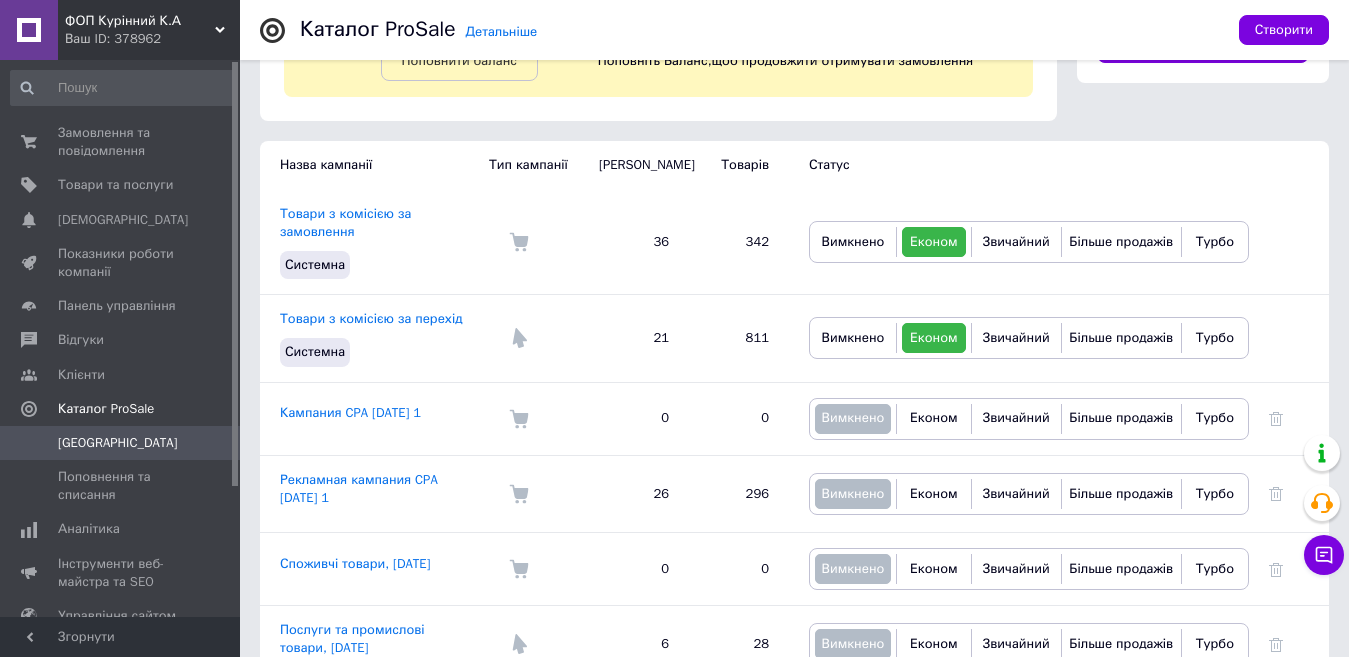scroll, scrollTop: 0, scrollLeft: 0, axis: both 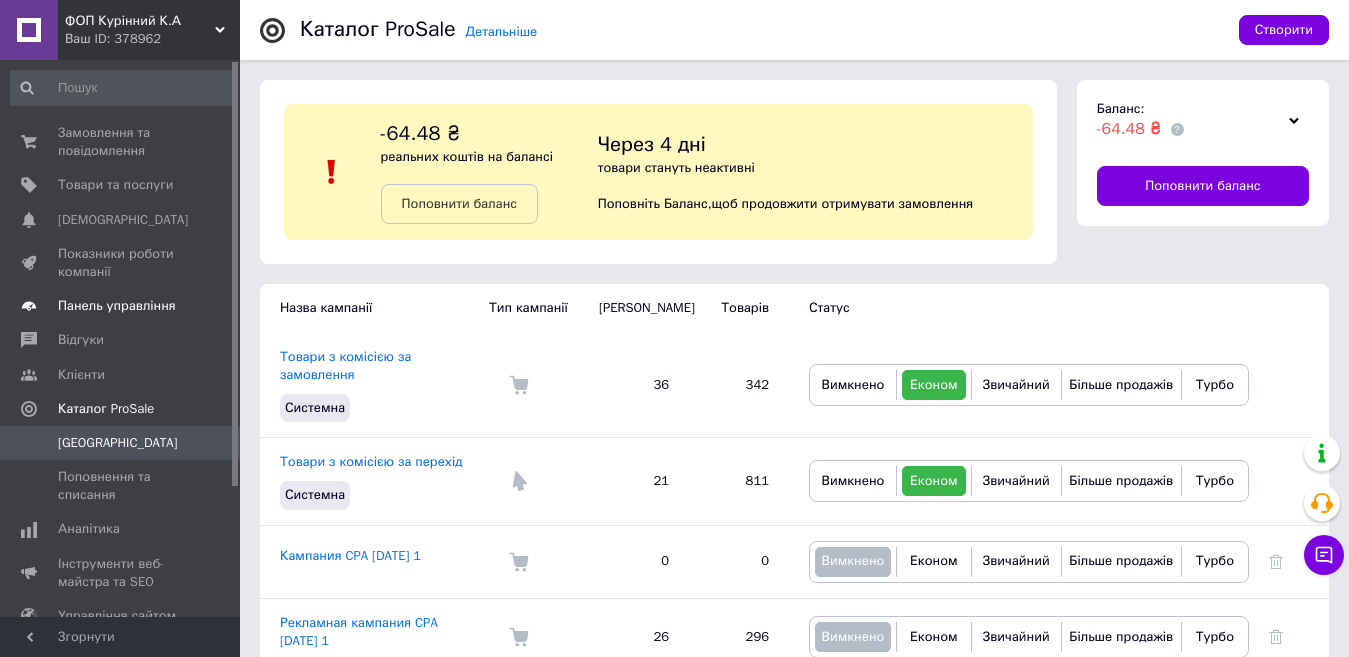 click on "Панель управління" at bounding box center [117, 306] 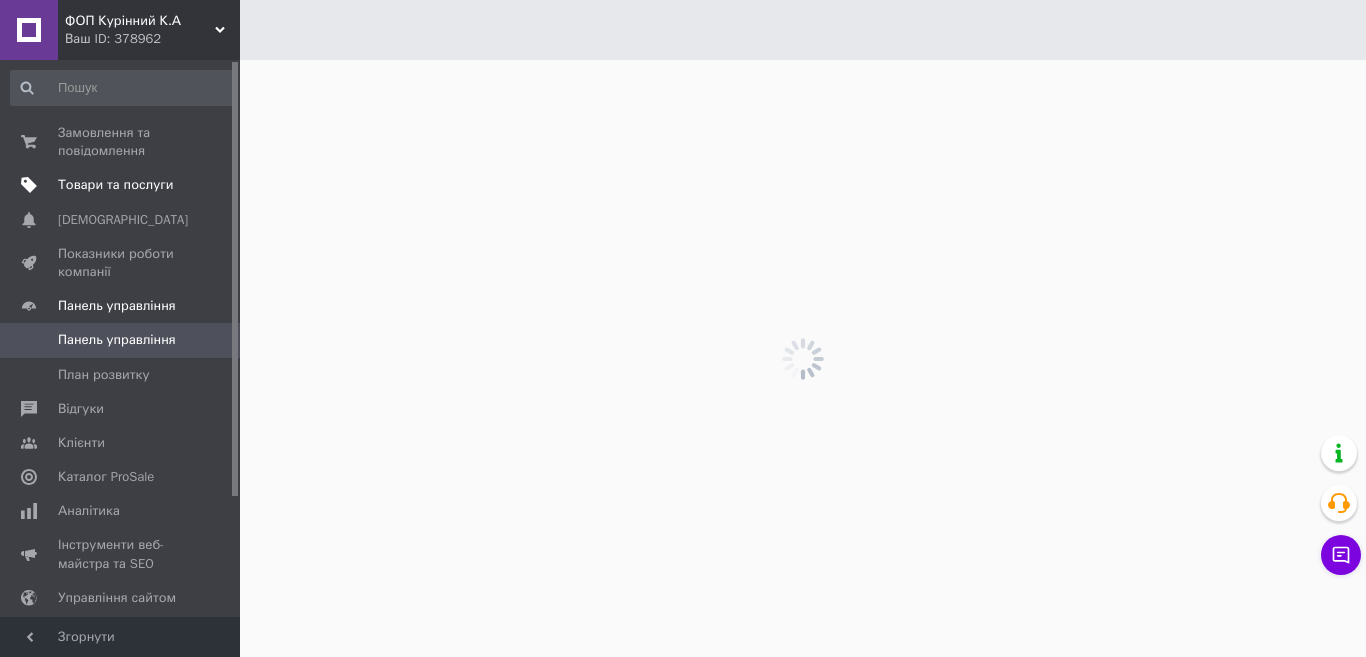 click on "Товари та послуги" at bounding box center (115, 185) 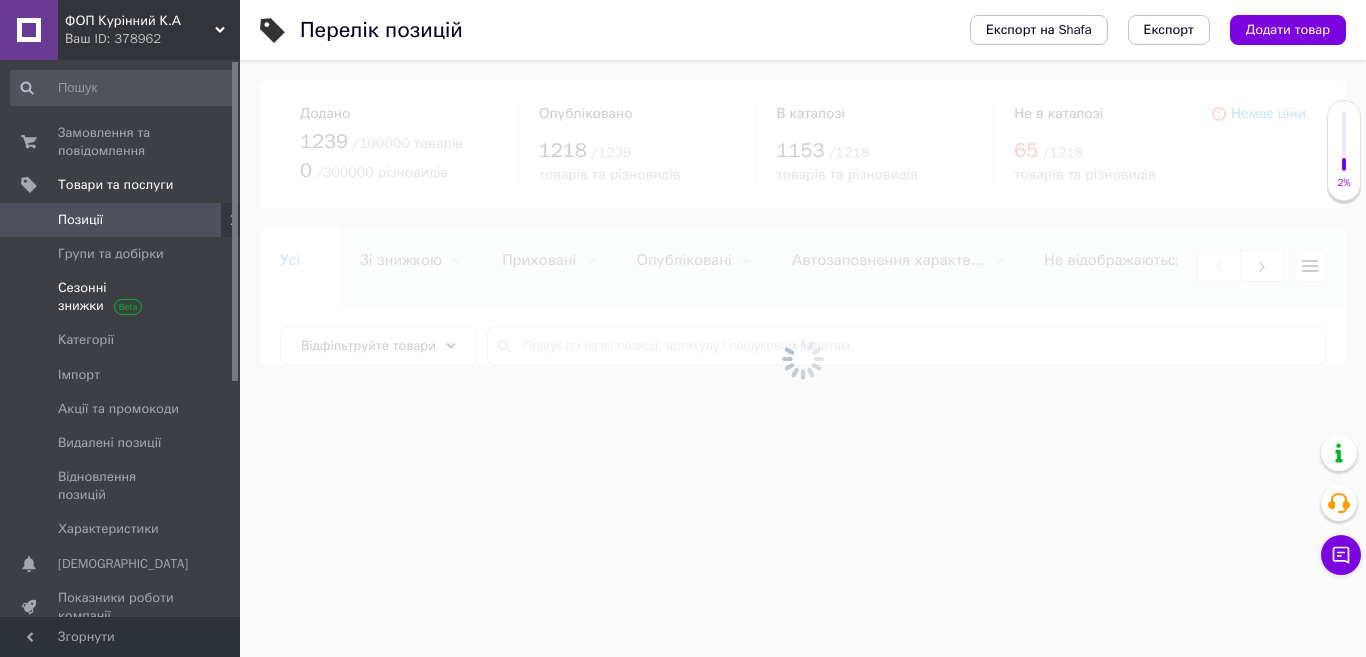click at bounding box center (29, 297) 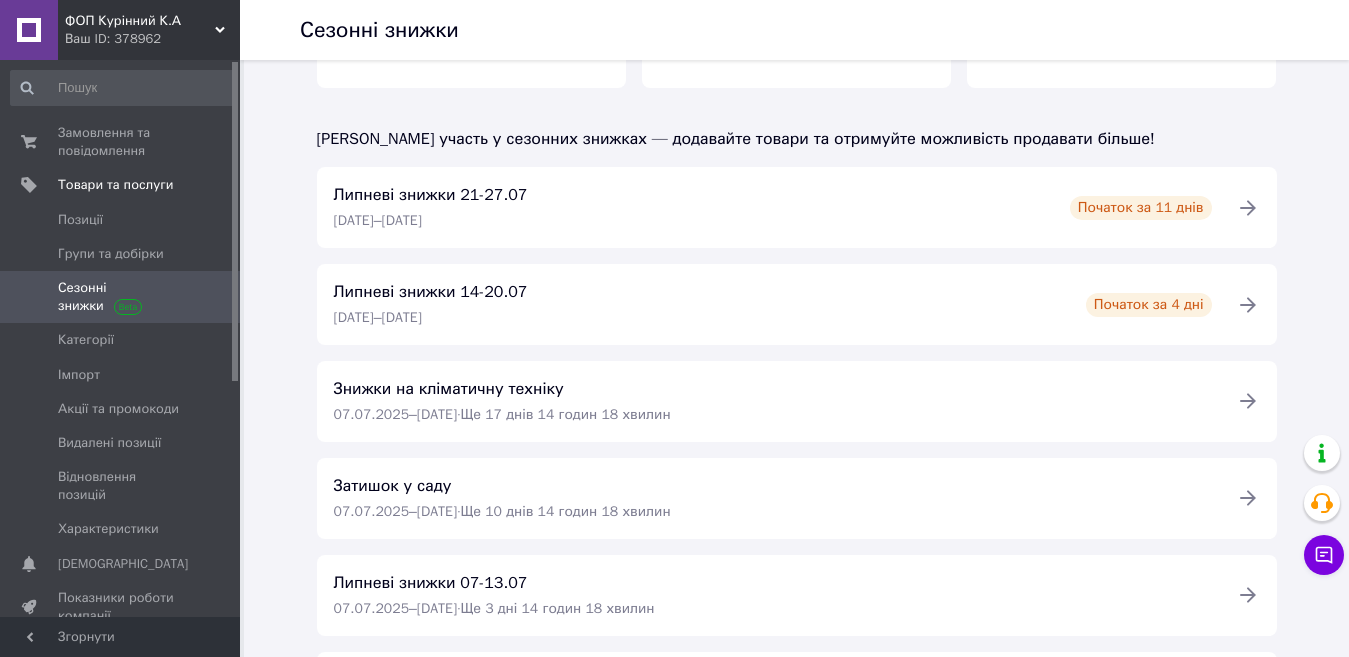 scroll, scrollTop: 289, scrollLeft: 0, axis: vertical 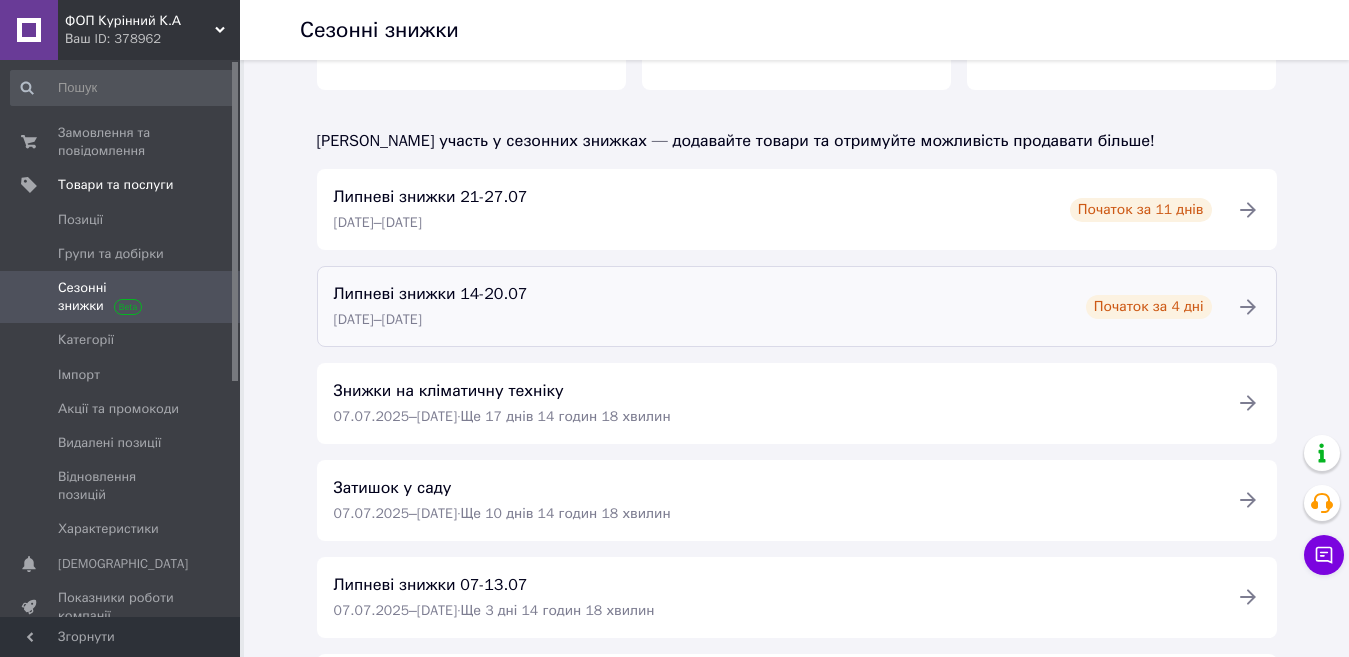 click on "Початок за   4 дні" at bounding box center (1149, 307) 